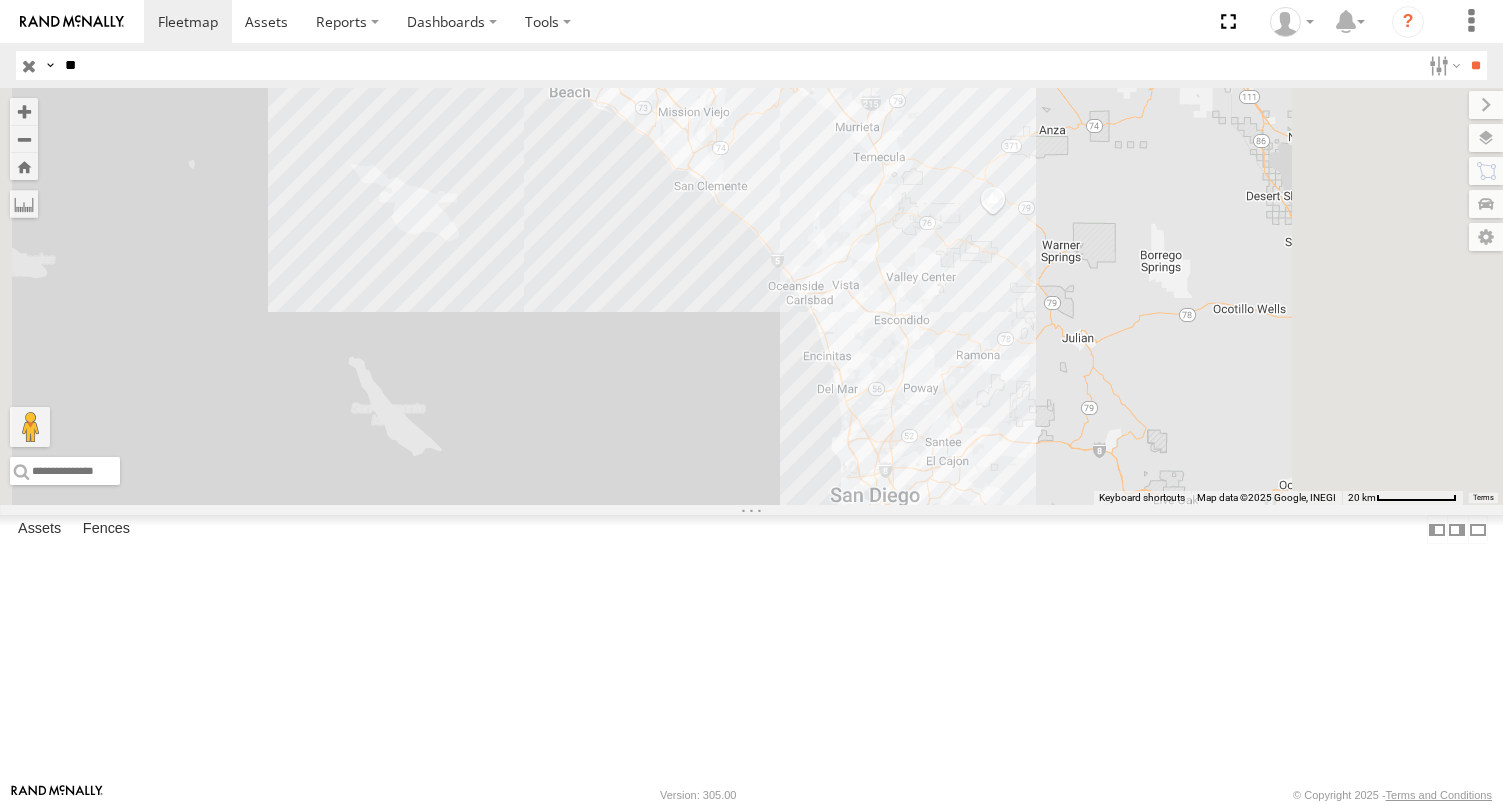 scroll, scrollTop: 0, scrollLeft: 0, axis: both 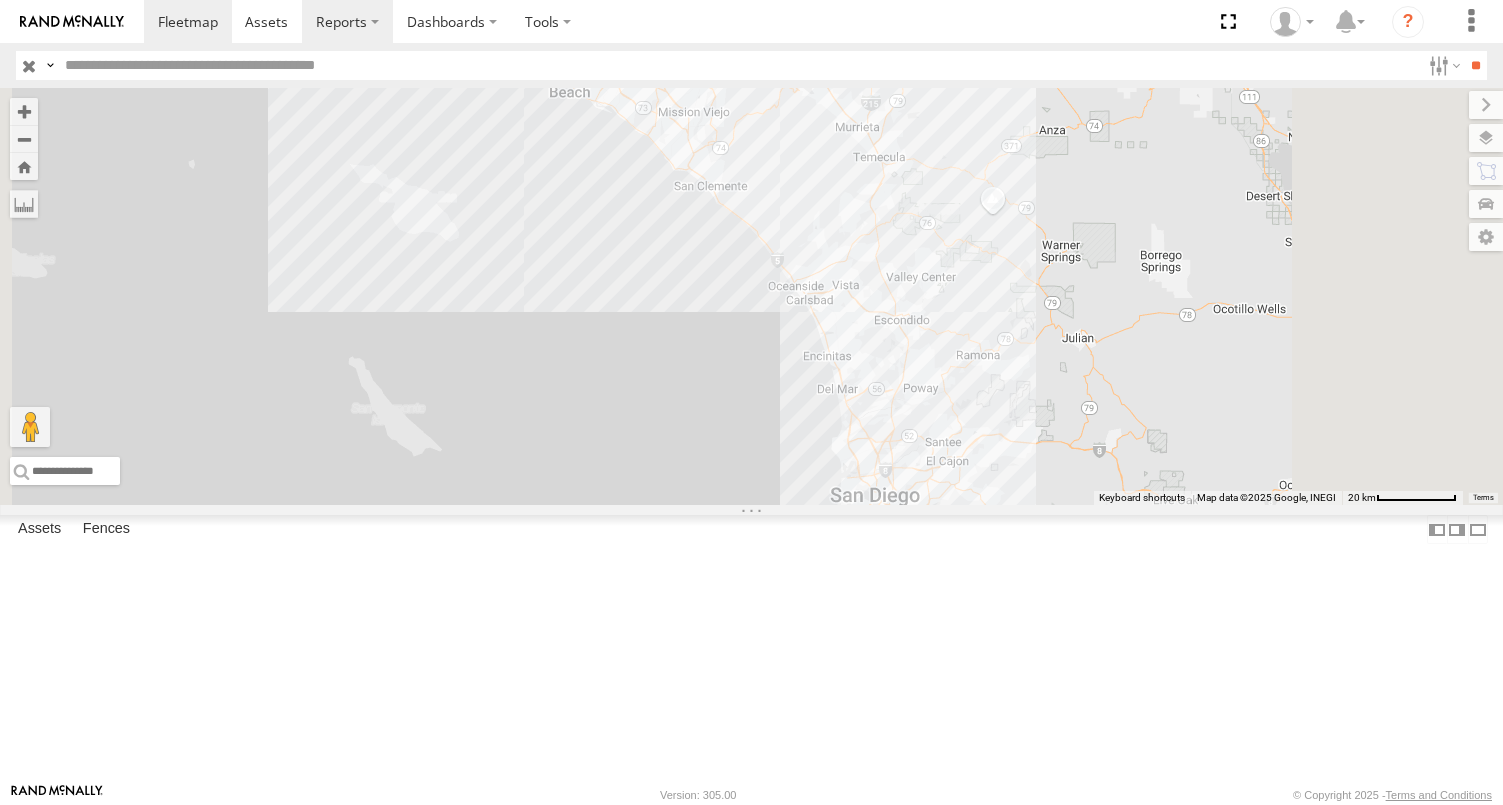 type 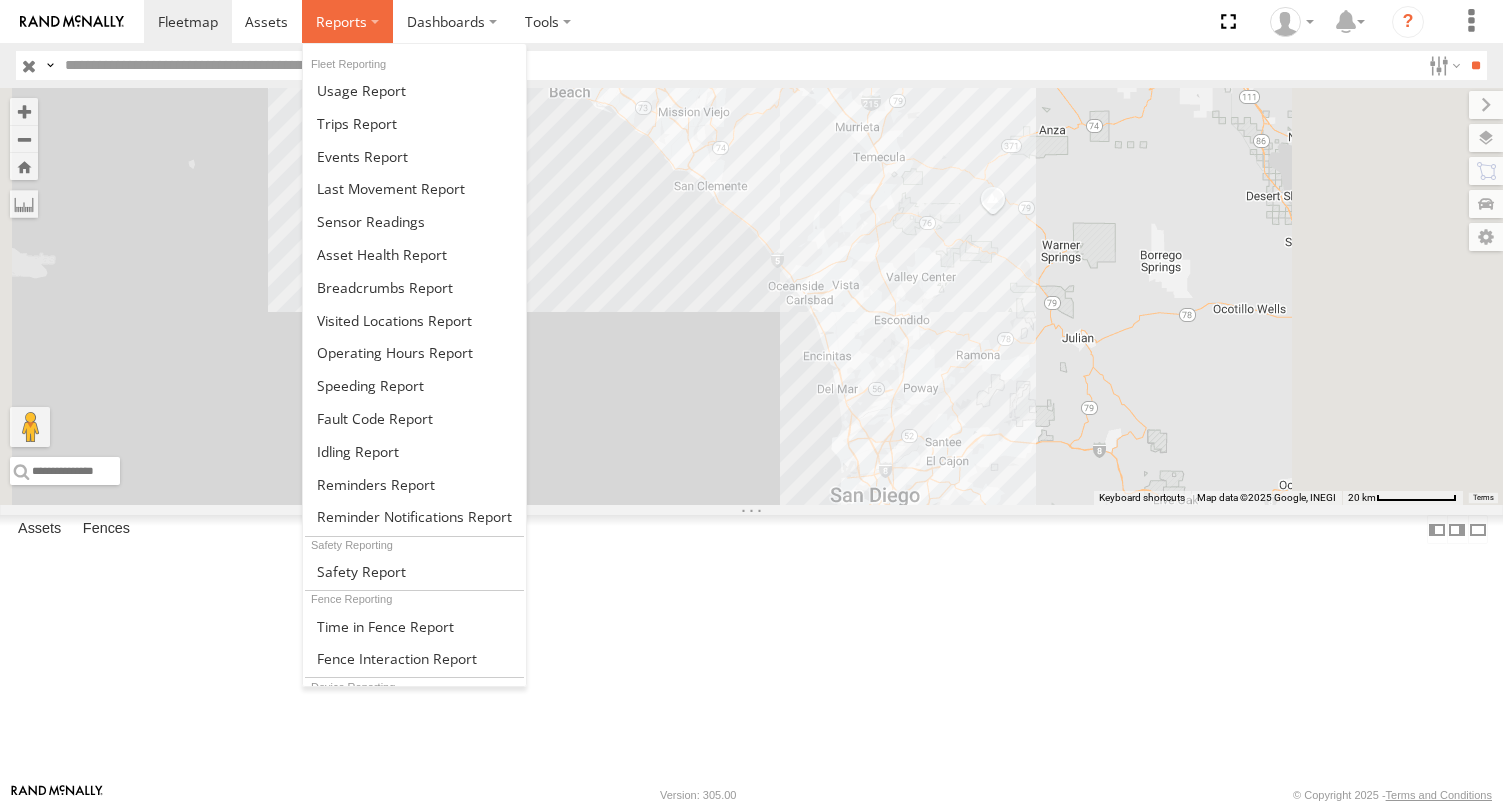 click at bounding box center (347, 21) 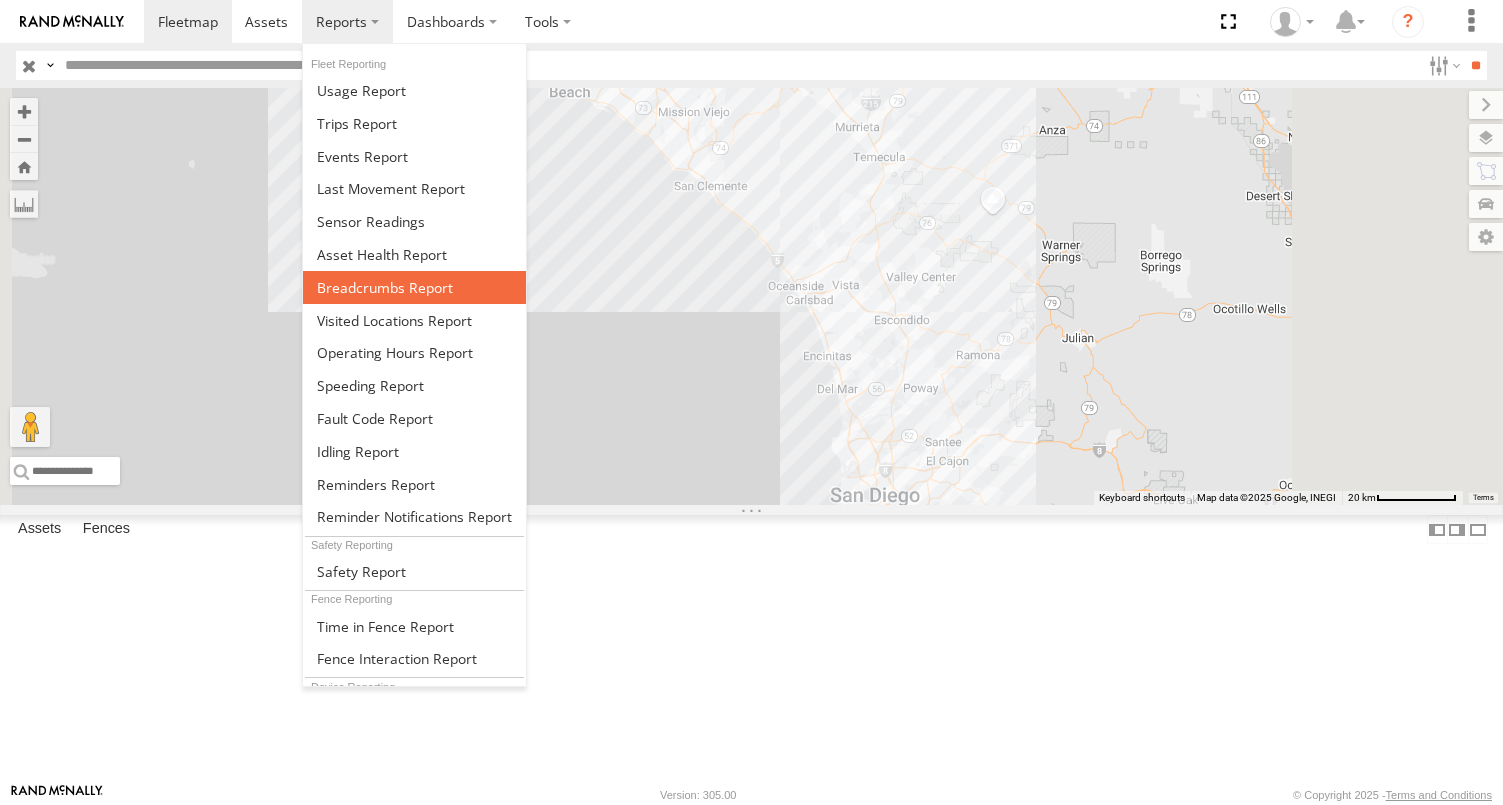 click at bounding box center [385, 287] 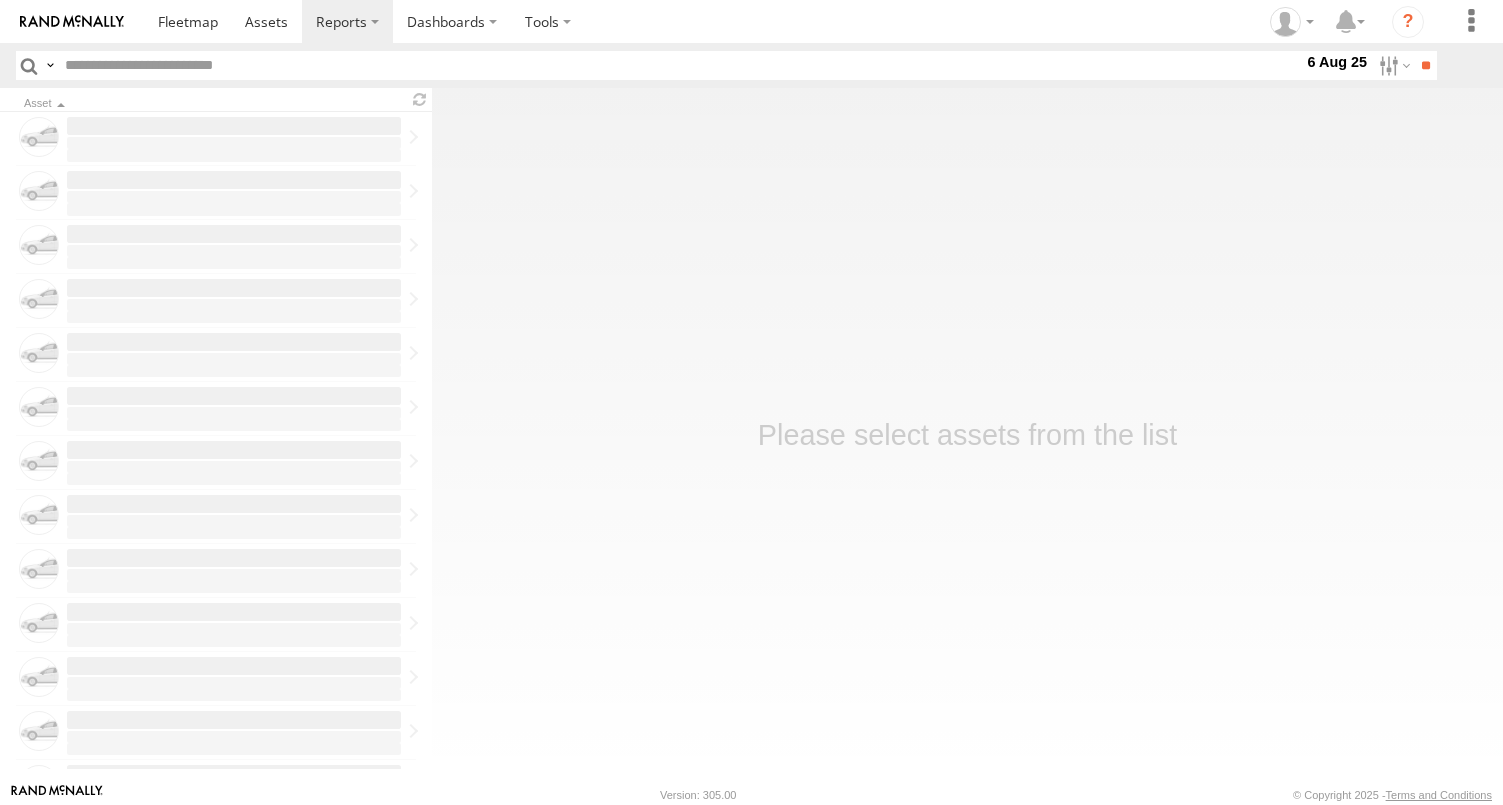 scroll, scrollTop: 0, scrollLeft: 0, axis: both 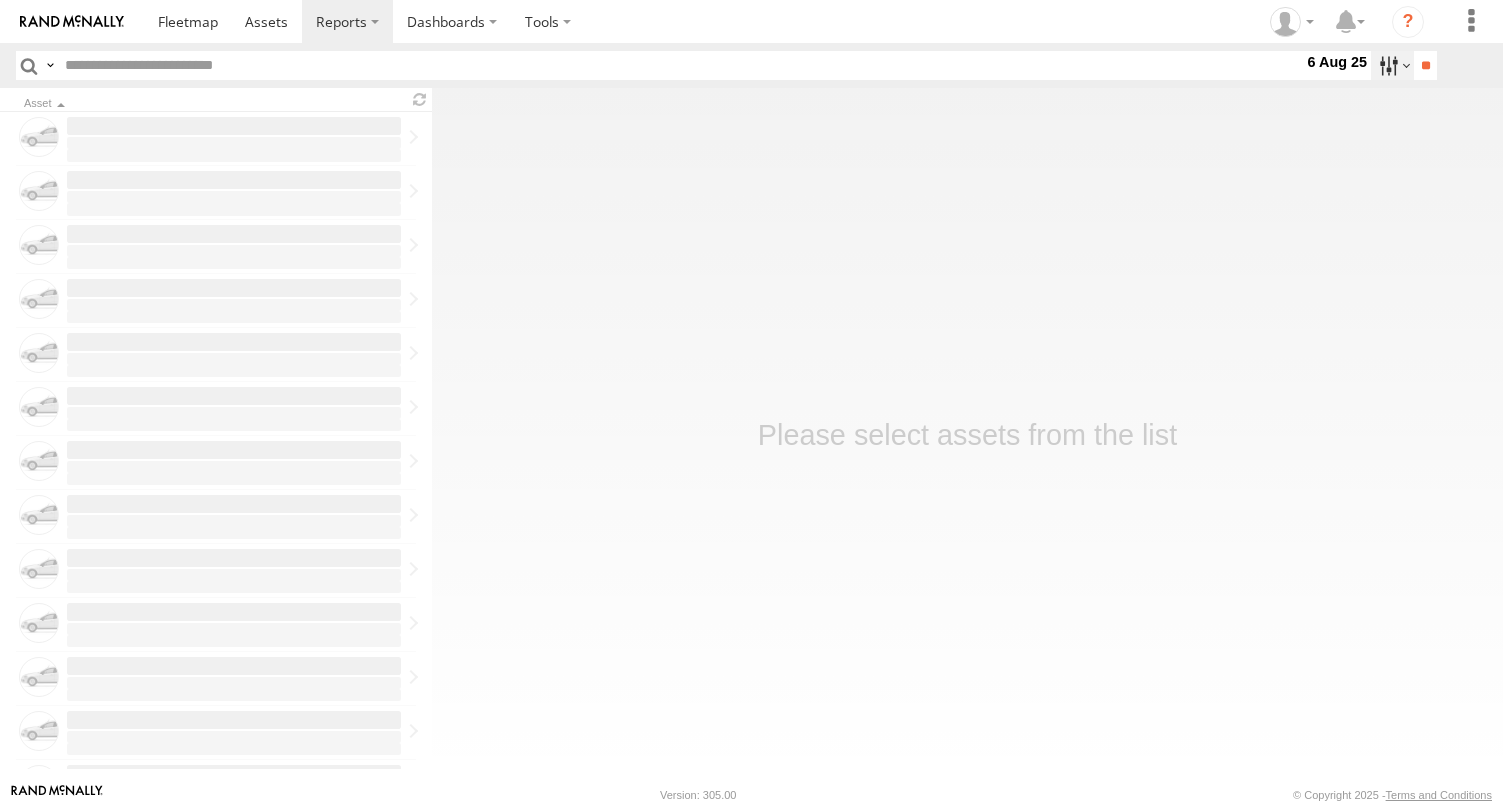 click at bounding box center (1392, 65) 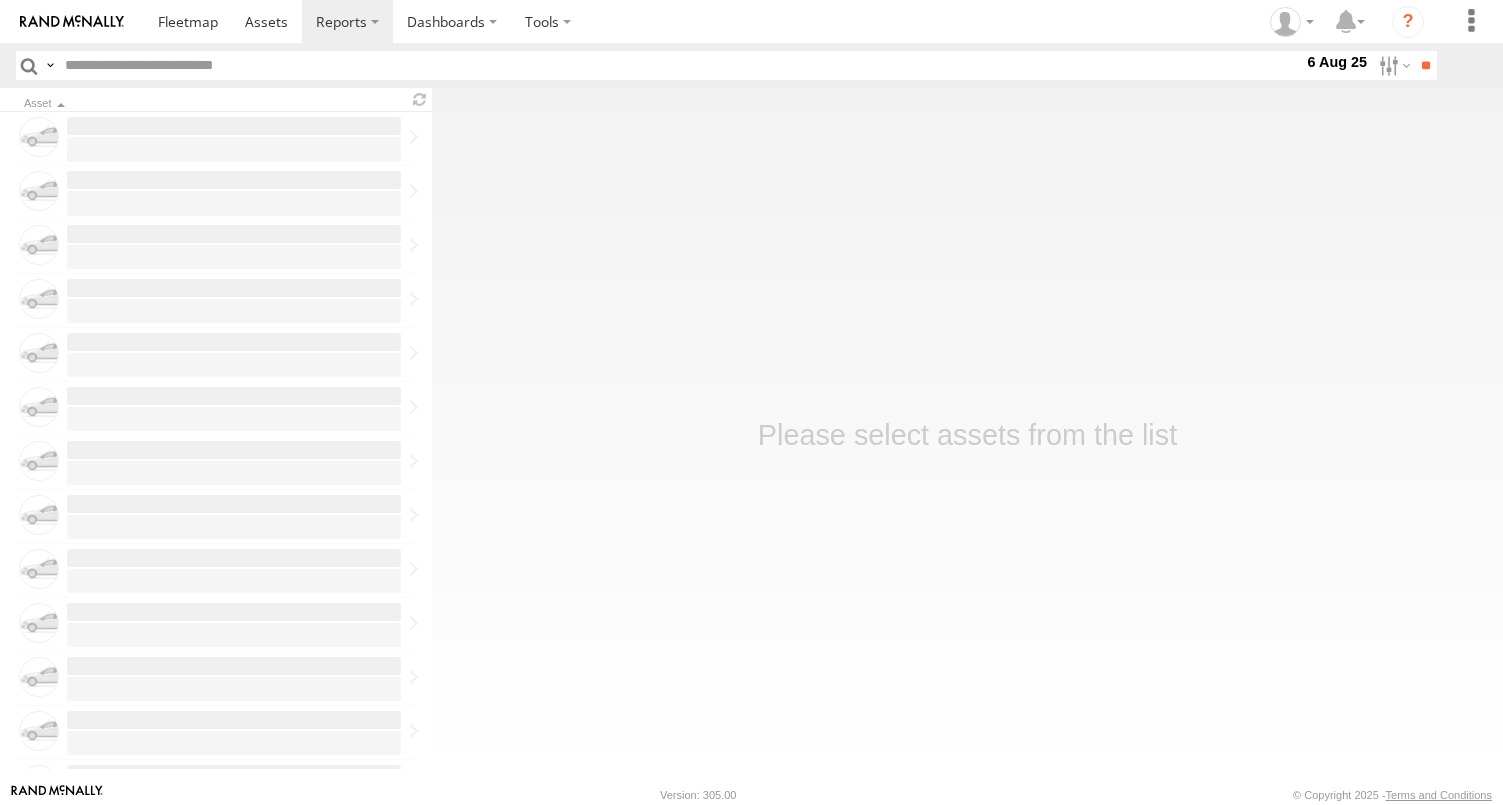 click at bounding box center (0, 0) 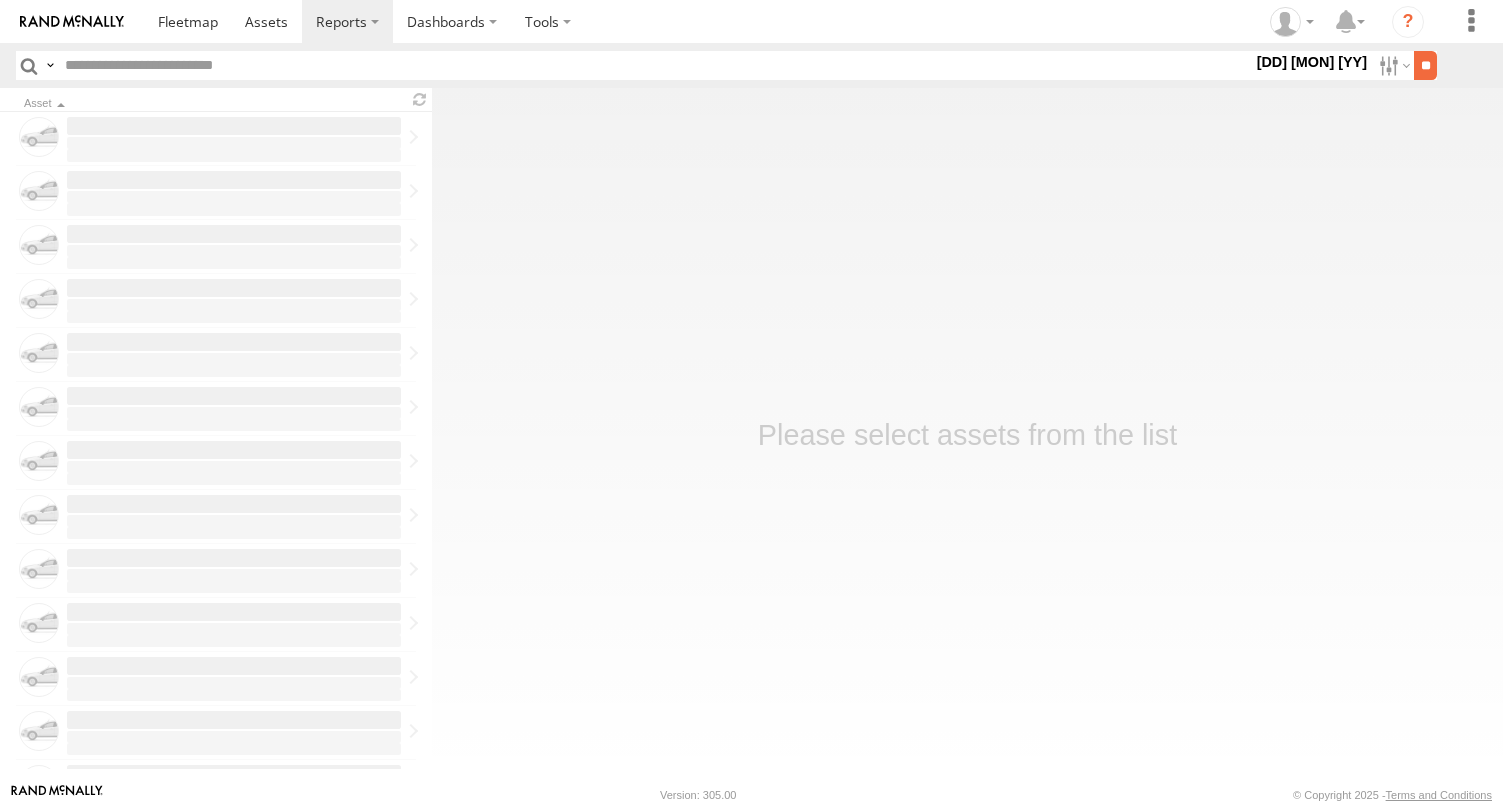 click on "**" at bounding box center [1425, 65] 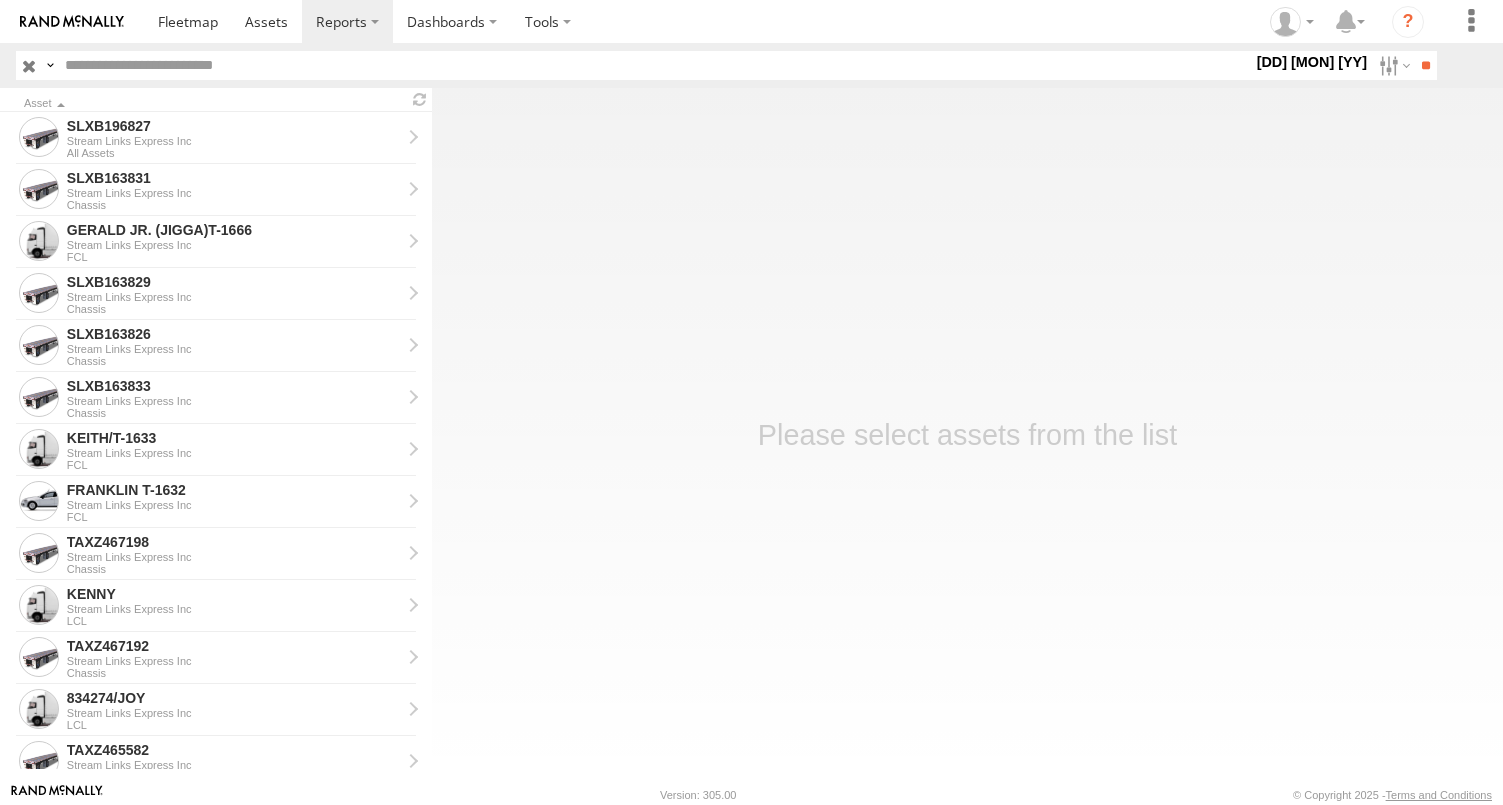 click at bounding box center [654, 65] 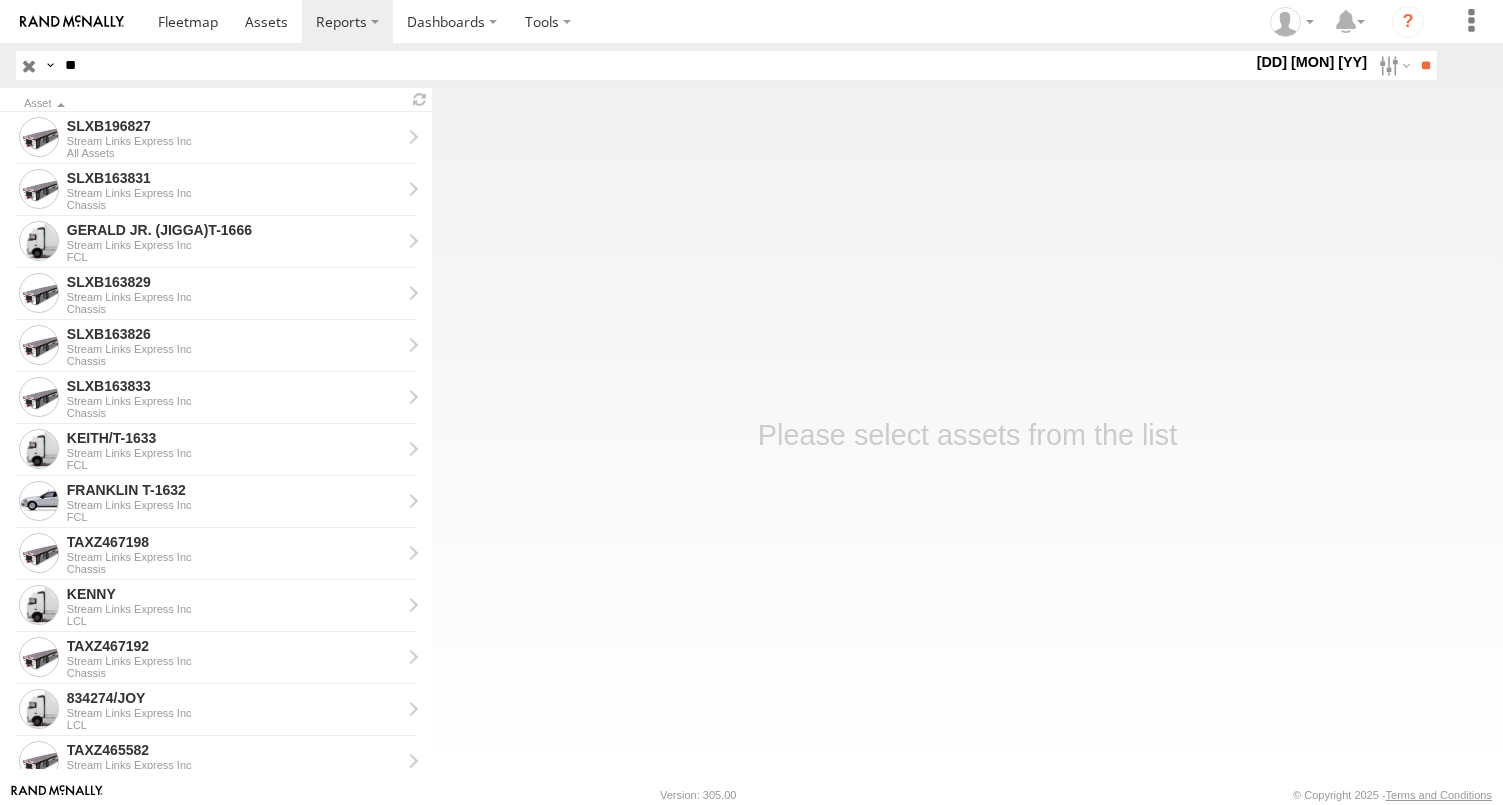 click on "**" at bounding box center (1425, 65) 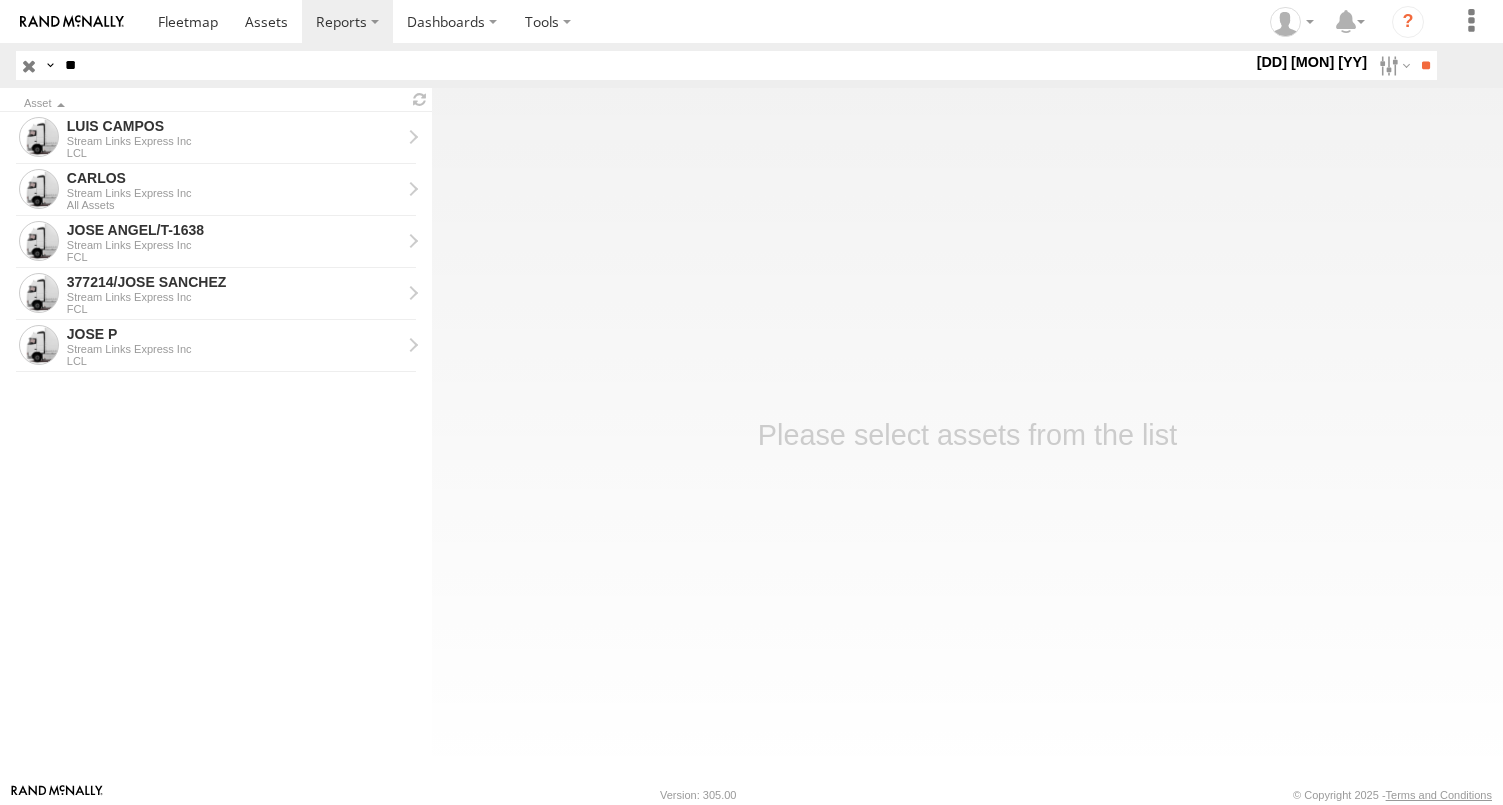 click on "**" at bounding box center (654, 65) 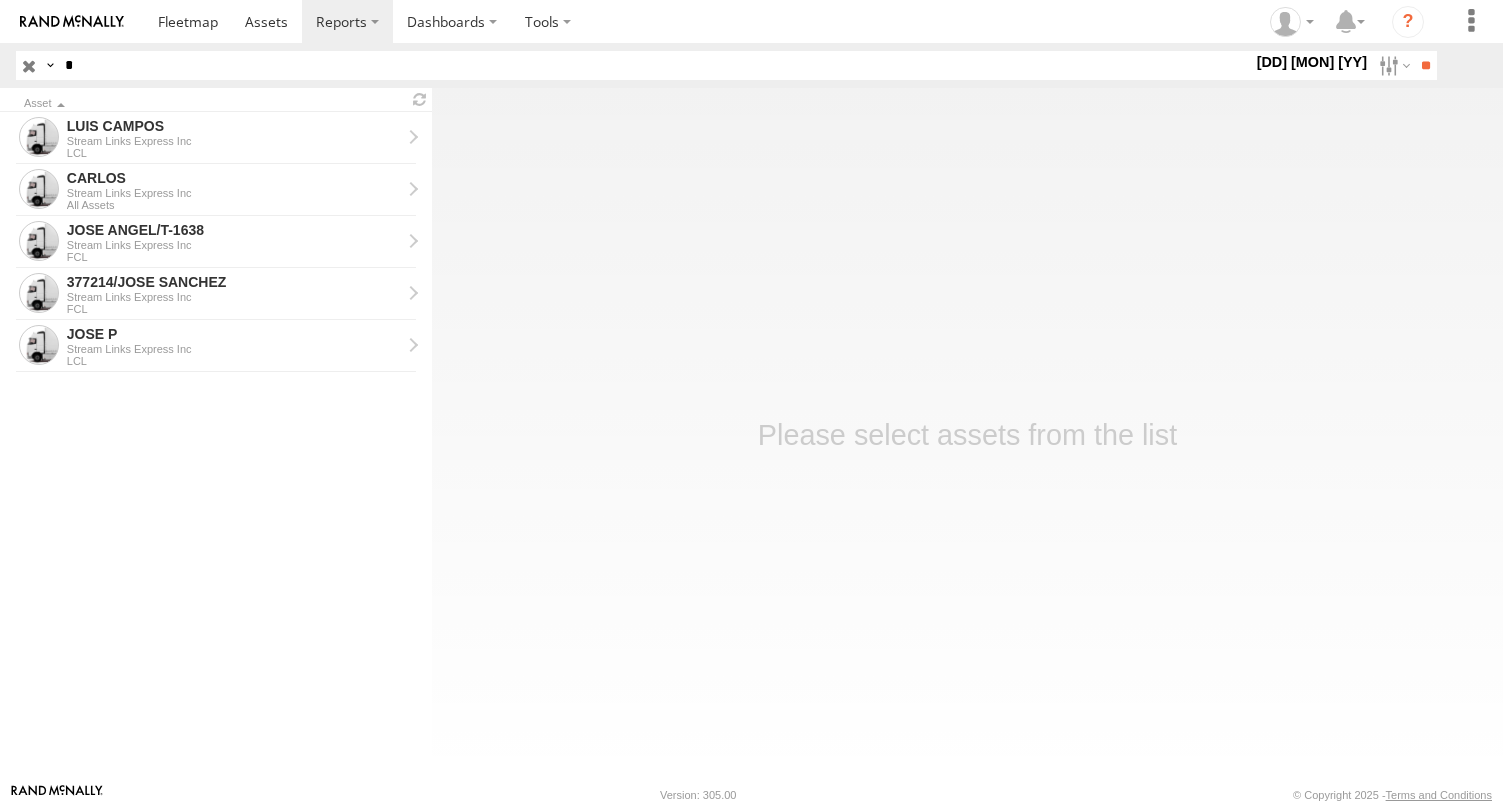 type on "*" 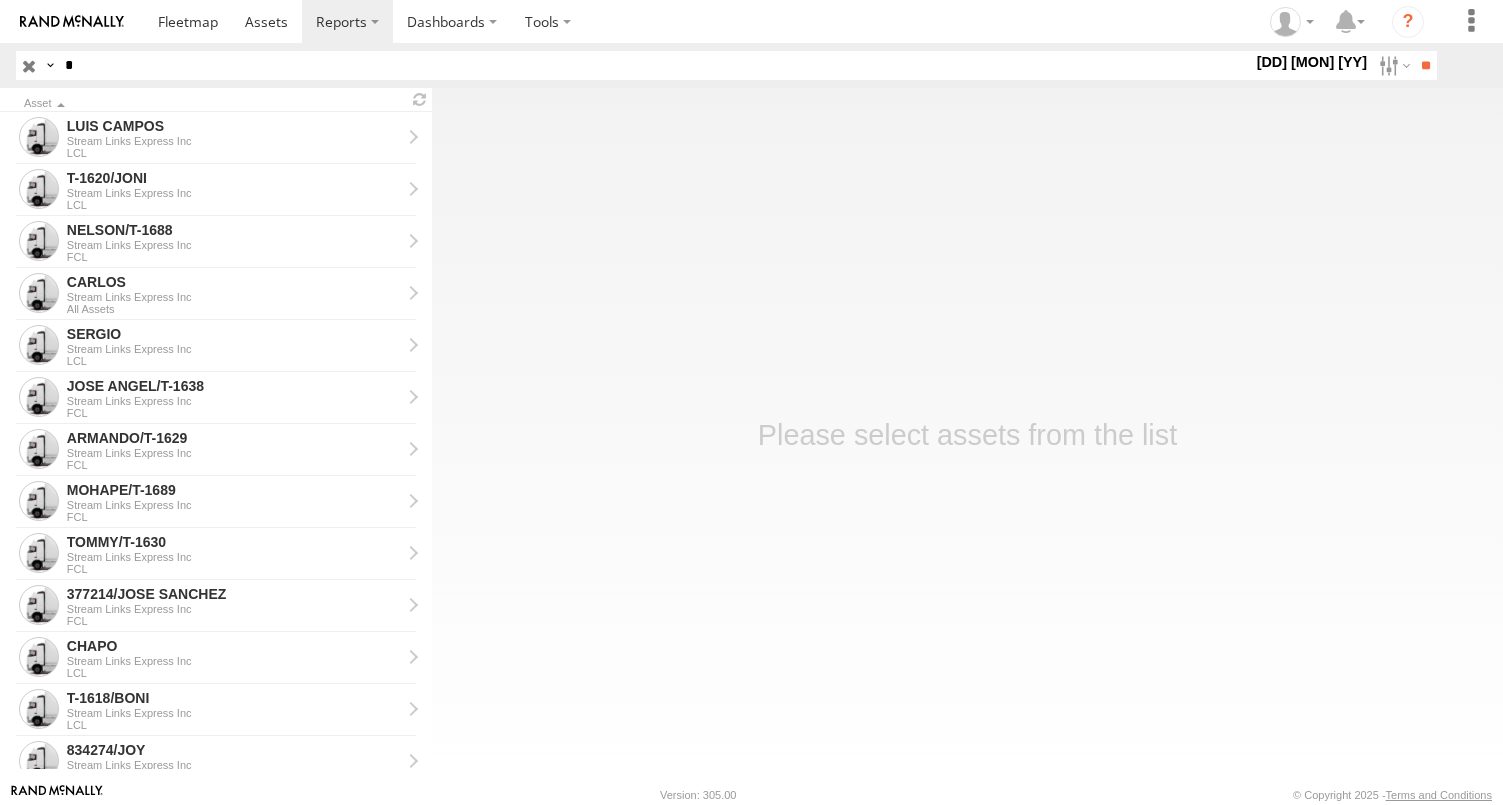 type on "*" 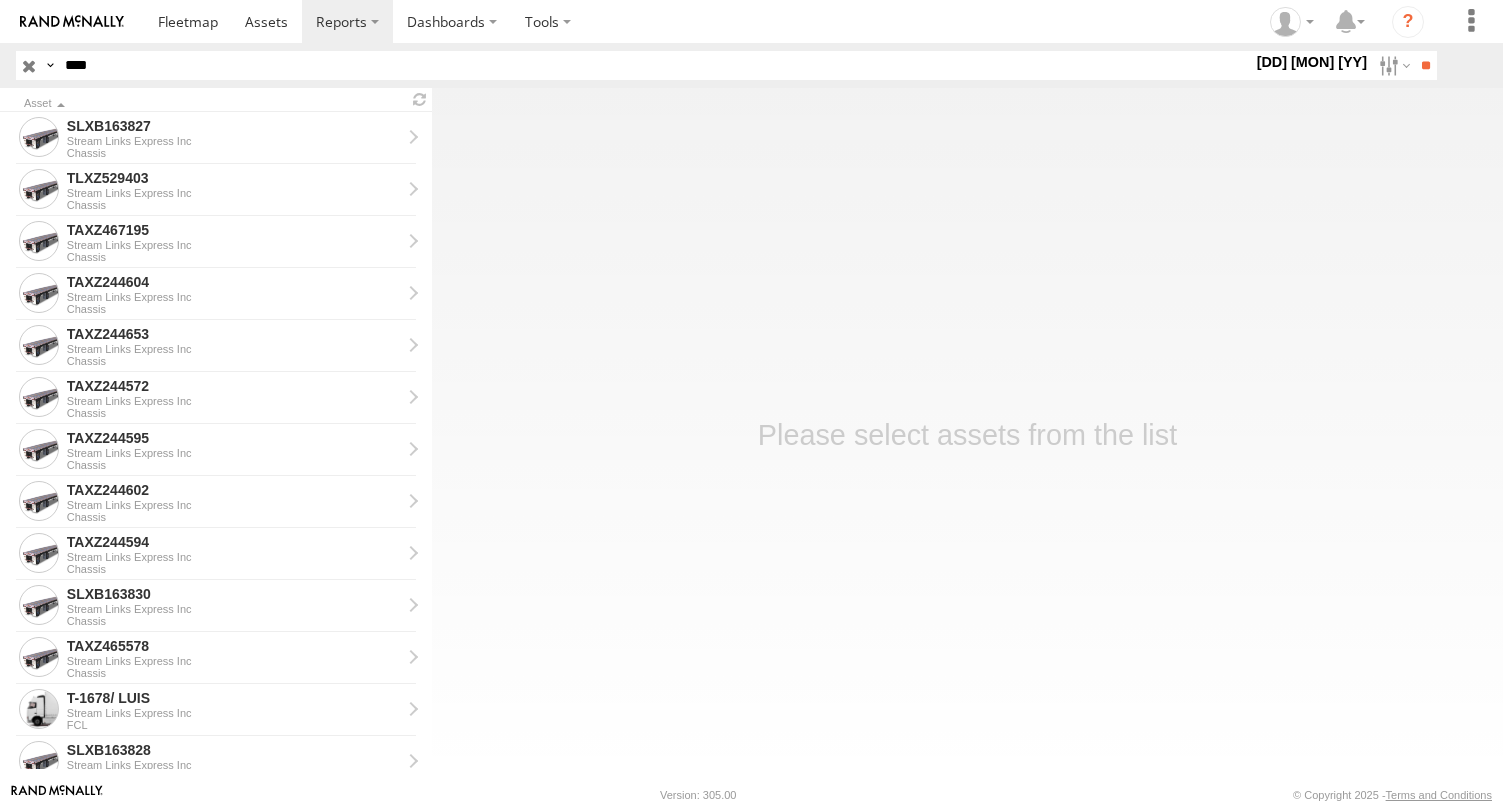 click on "**" at bounding box center (1425, 65) 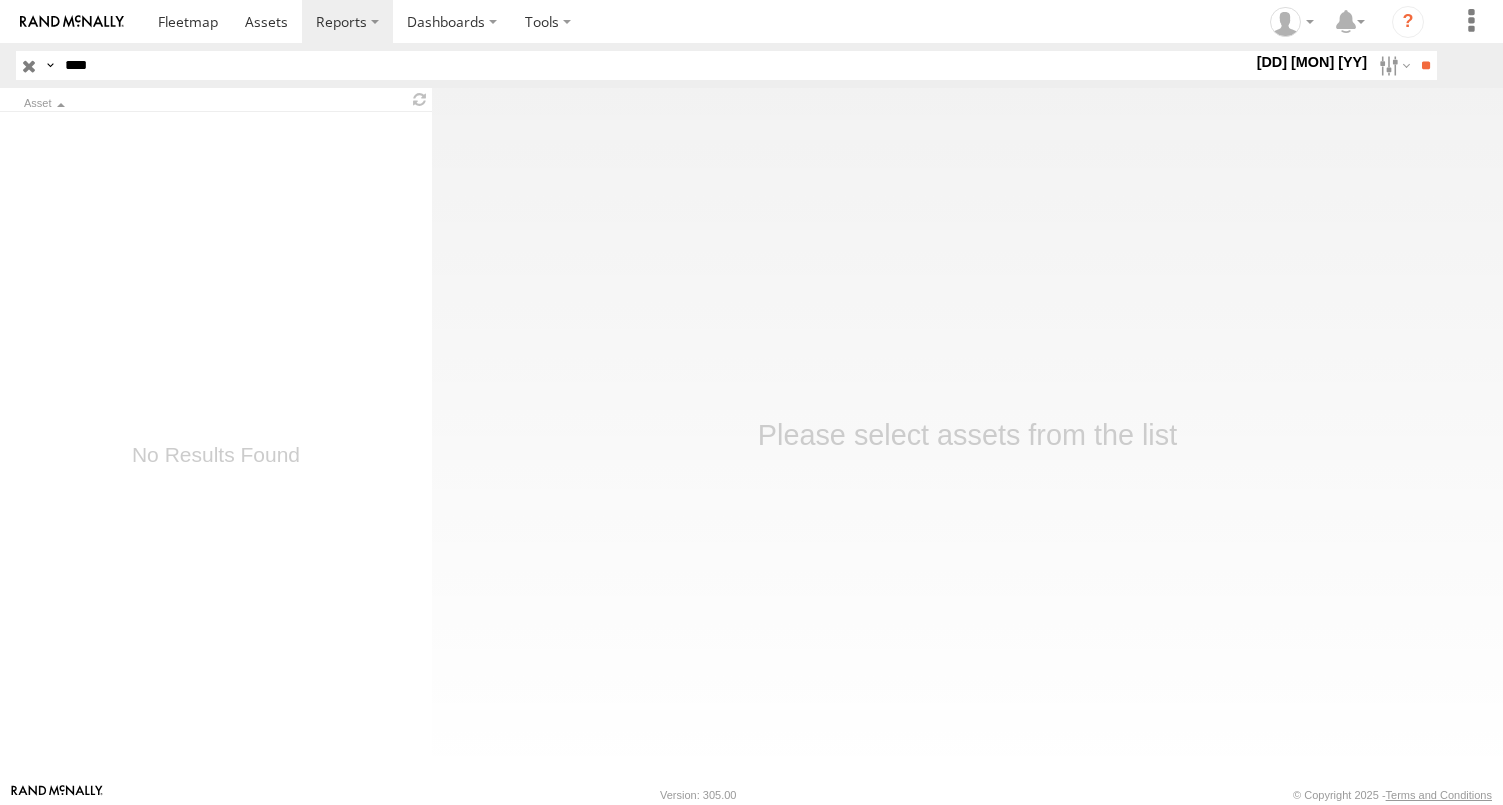 click on "****" at bounding box center (654, 65) 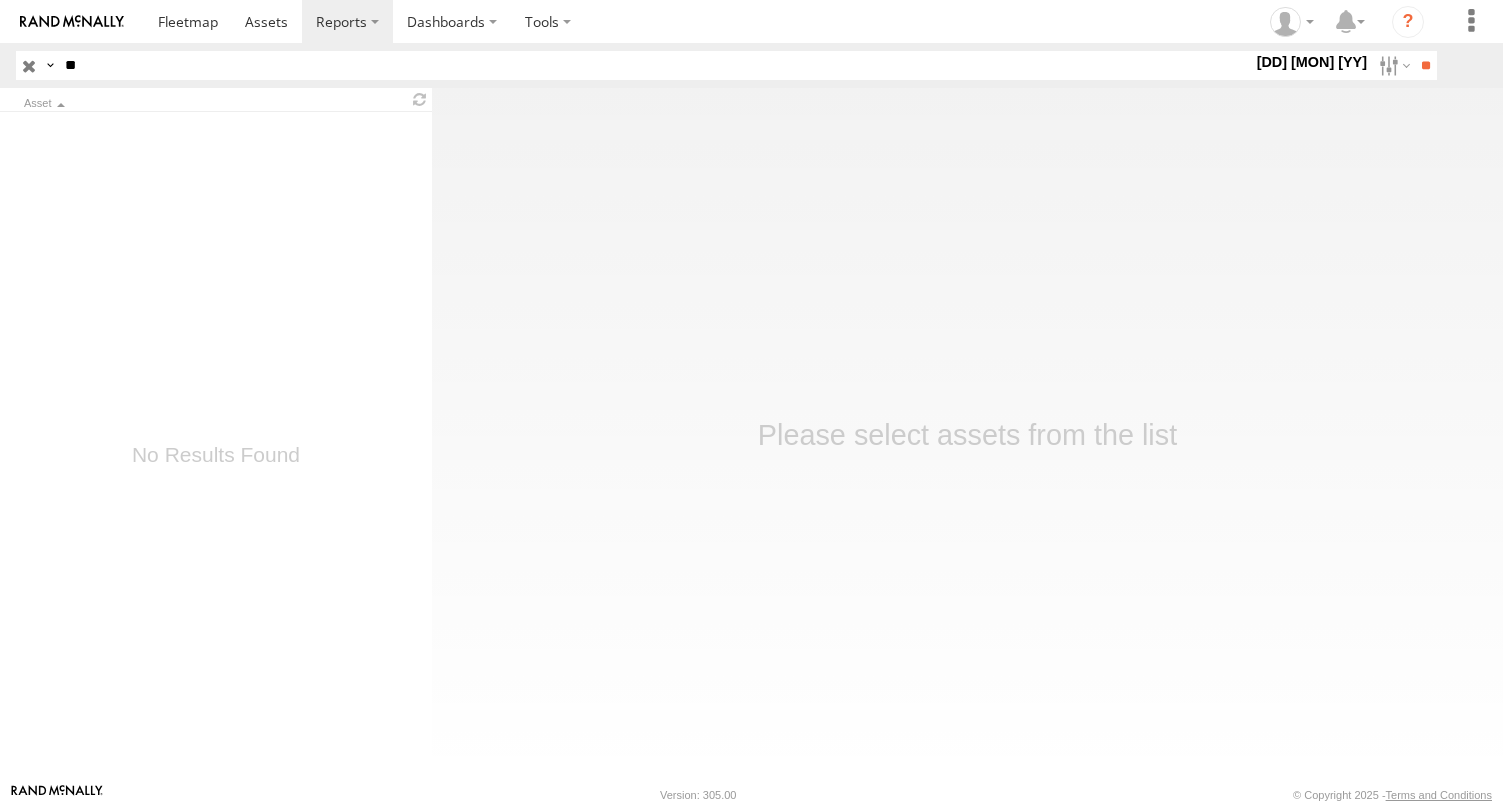 type on "*" 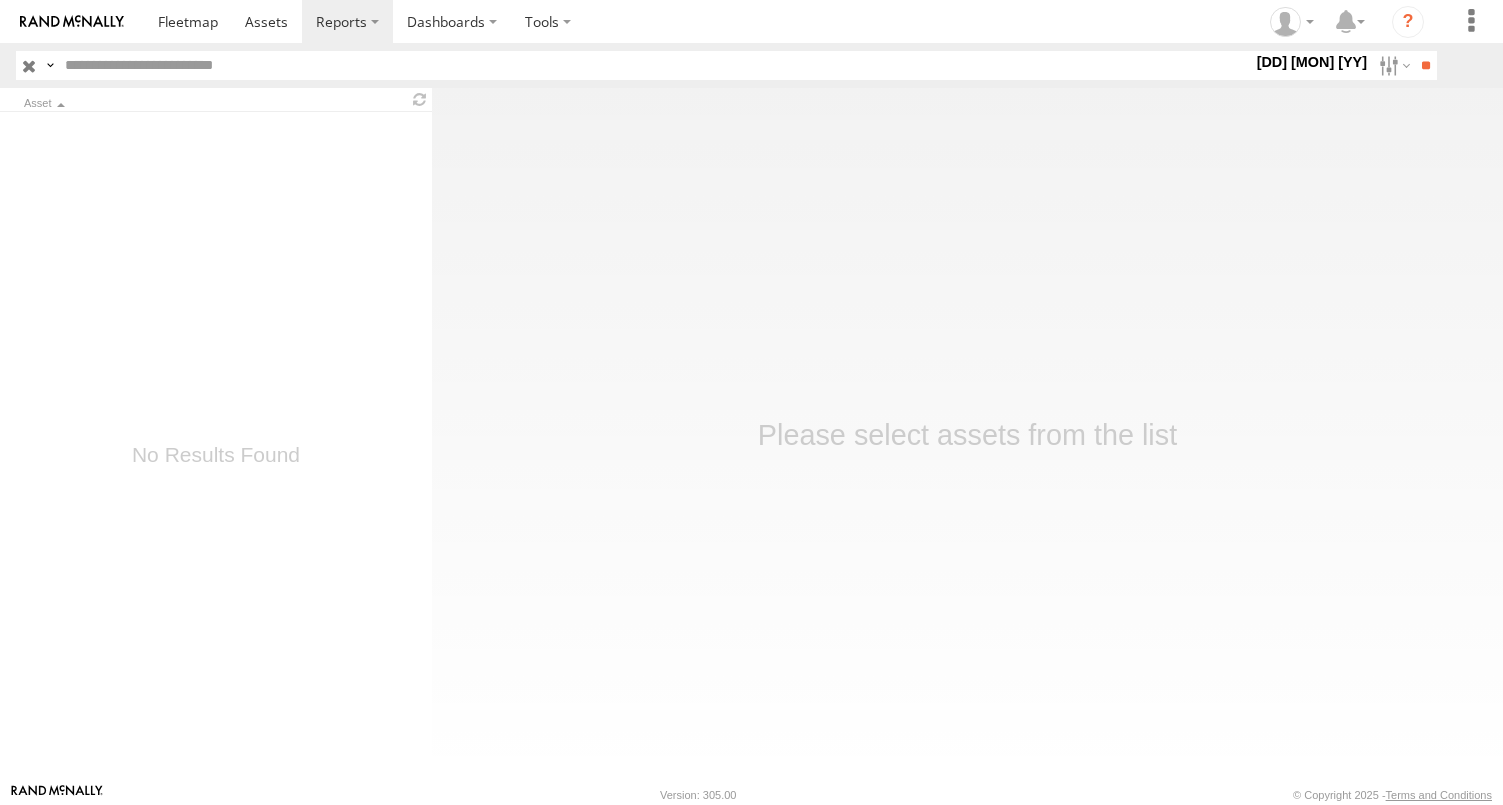 type 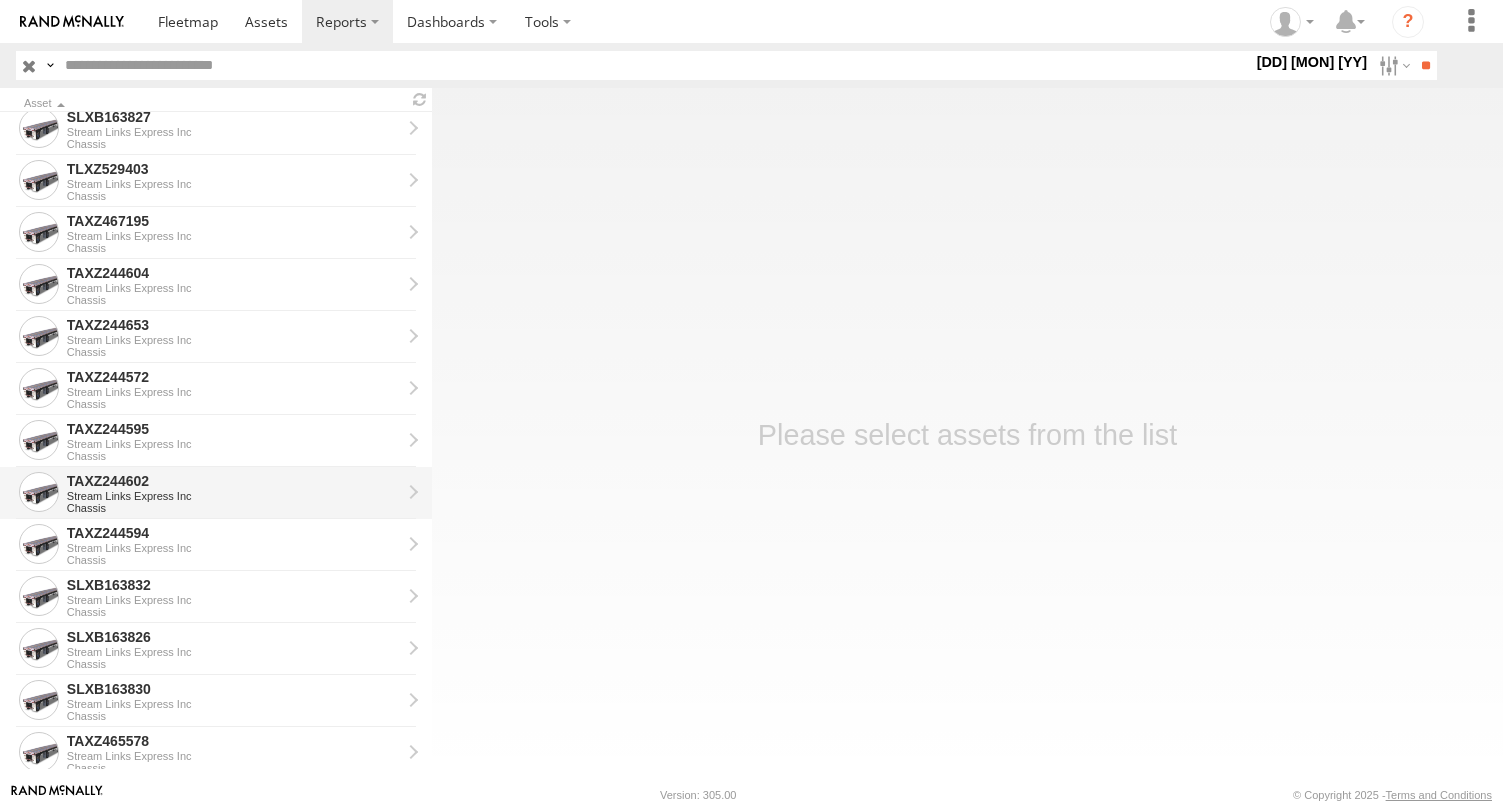scroll, scrollTop: 0, scrollLeft: 0, axis: both 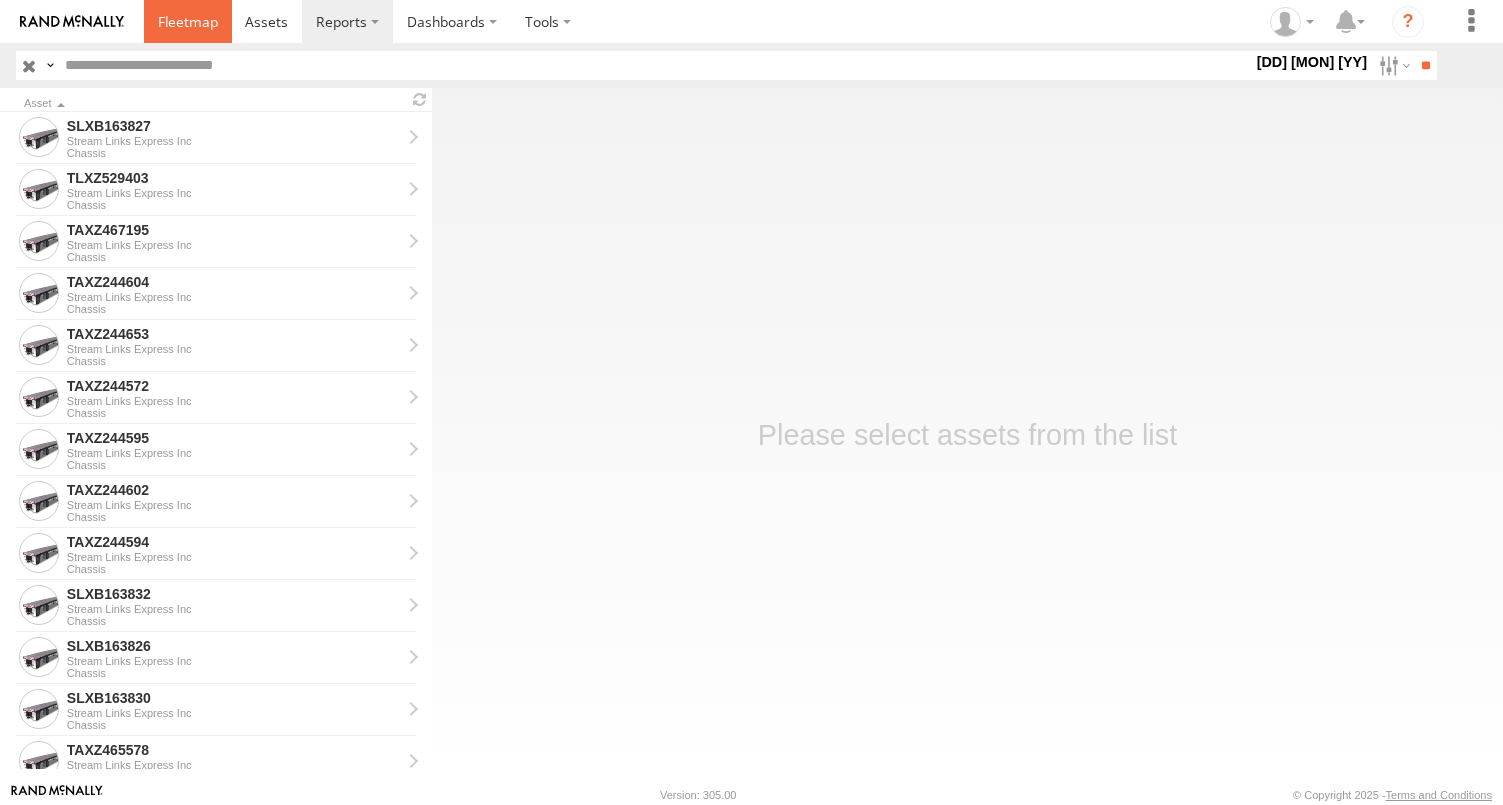 click at bounding box center [188, 21] 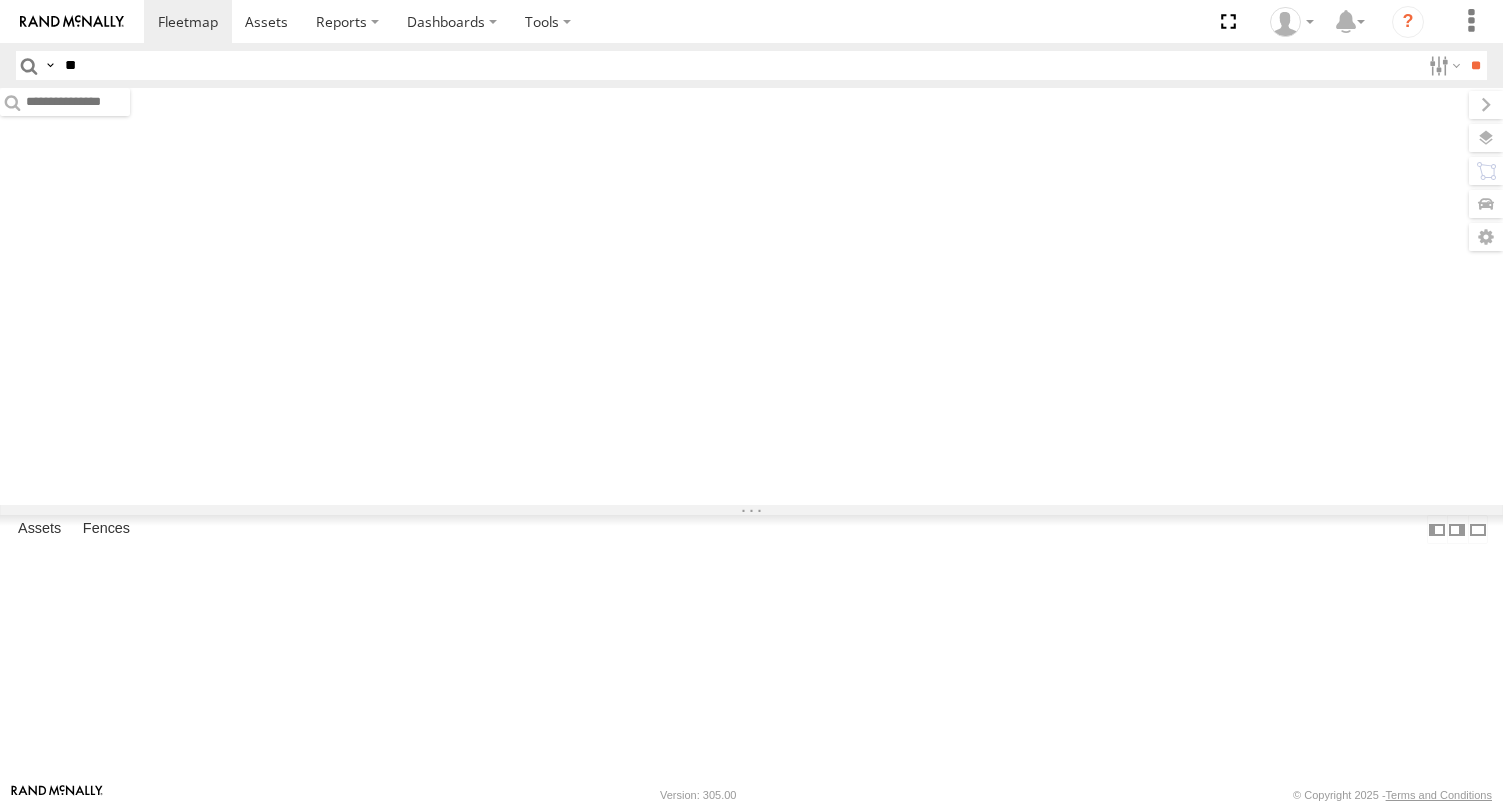 scroll, scrollTop: 0, scrollLeft: 0, axis: both 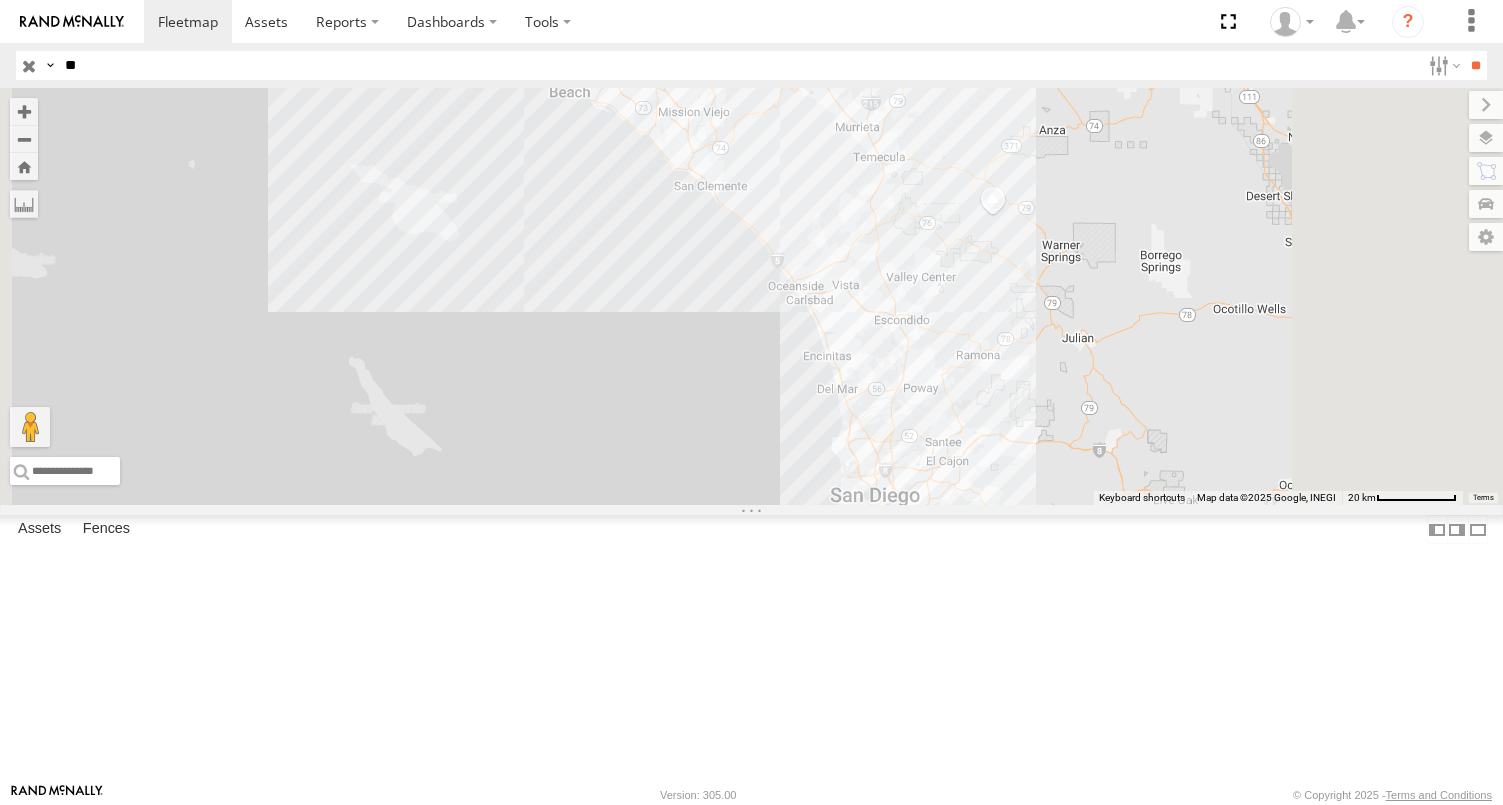 click on "**" at bounding box center [738, 65] 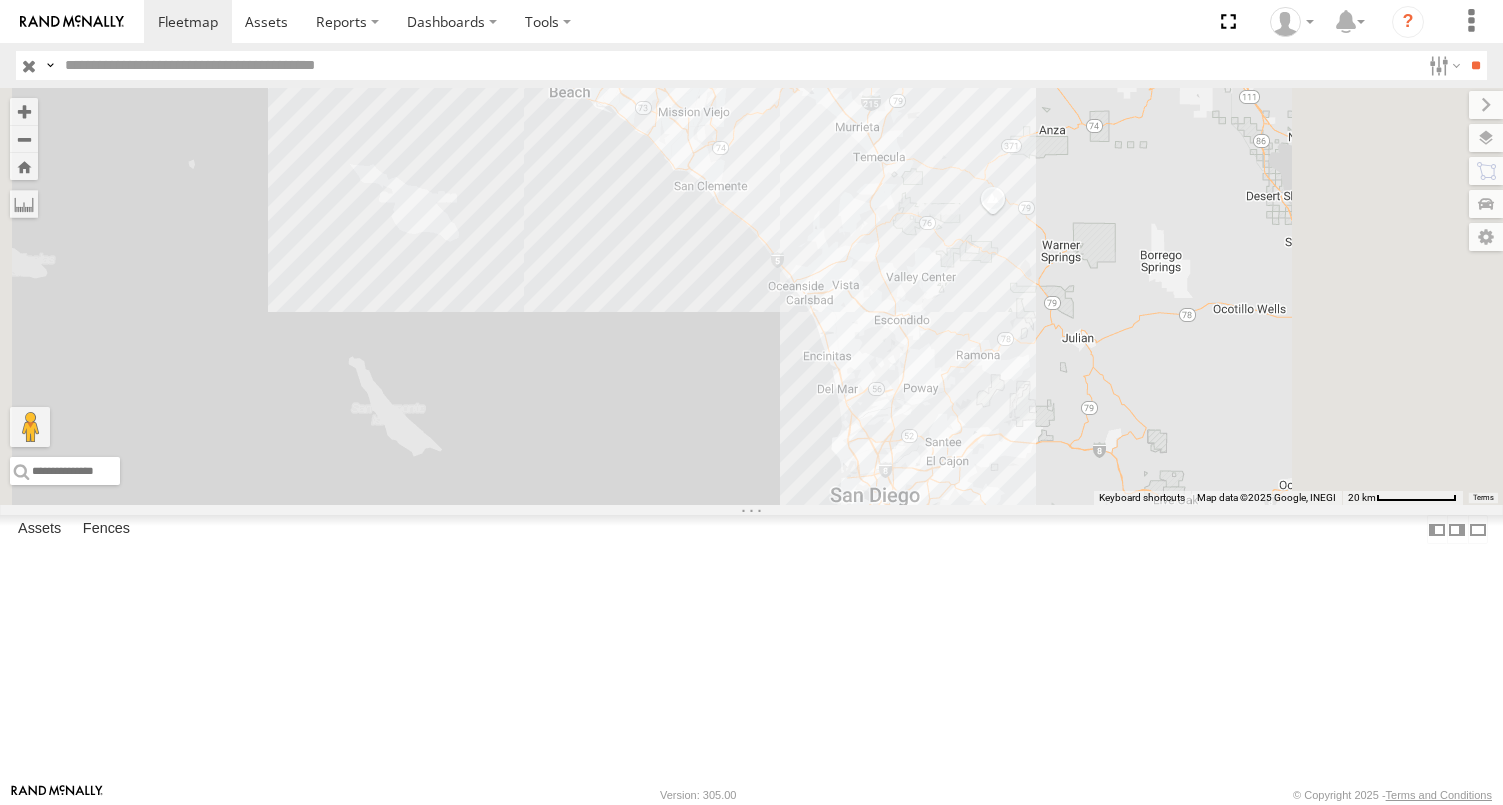 type 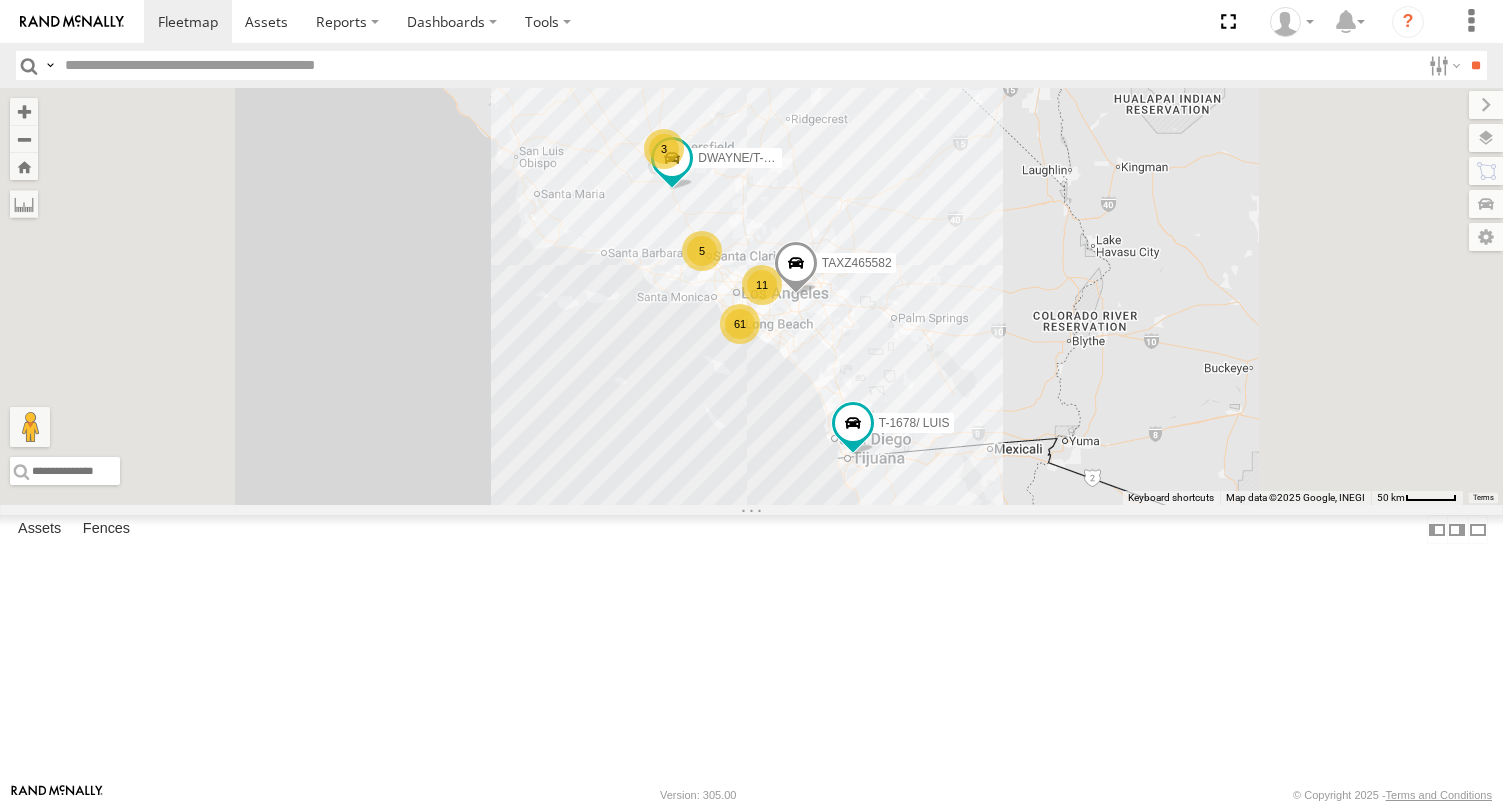 click on "FCL" at bounding box center [0, 0] 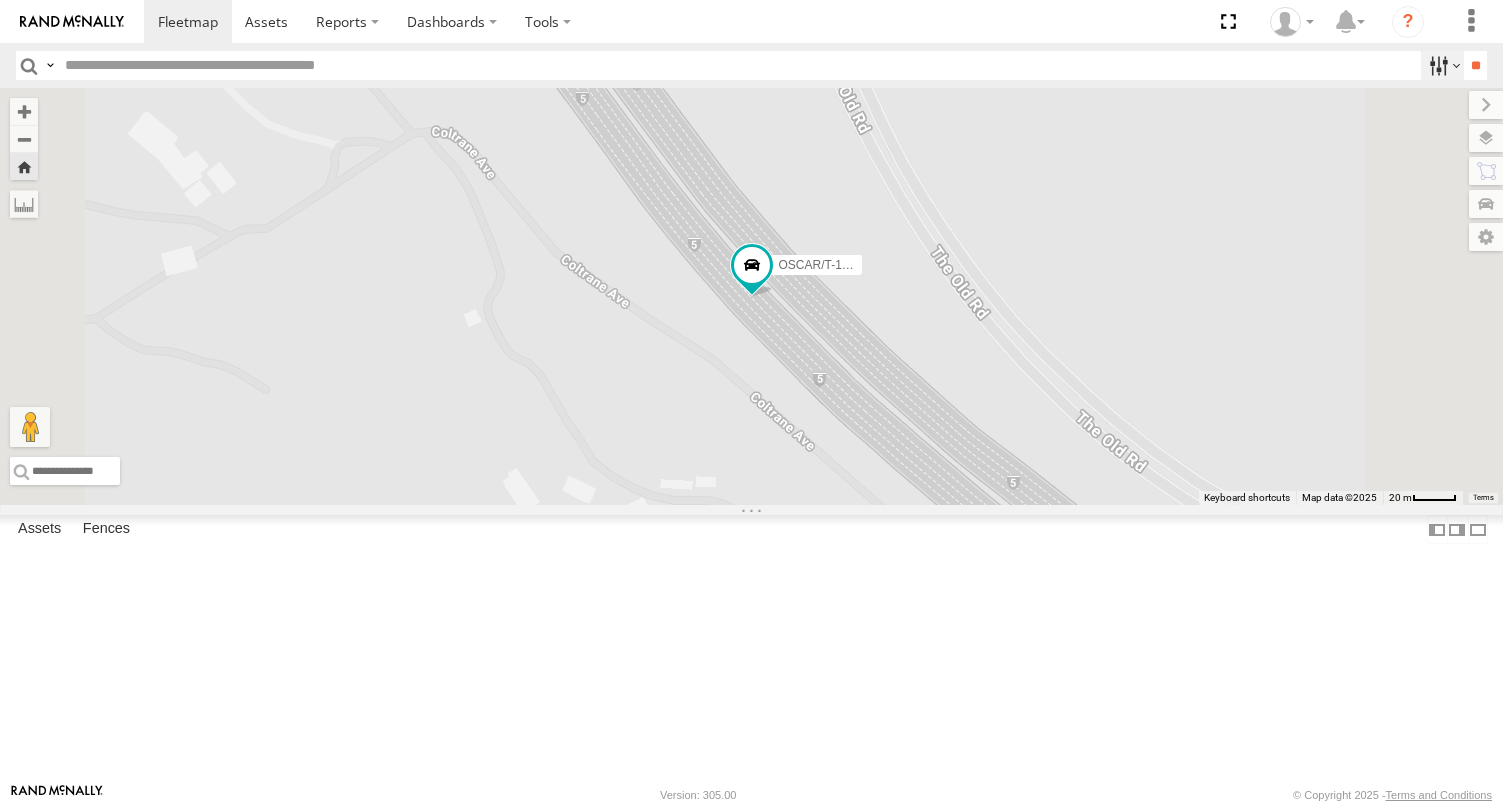 click at bounding box center [1442, 65] 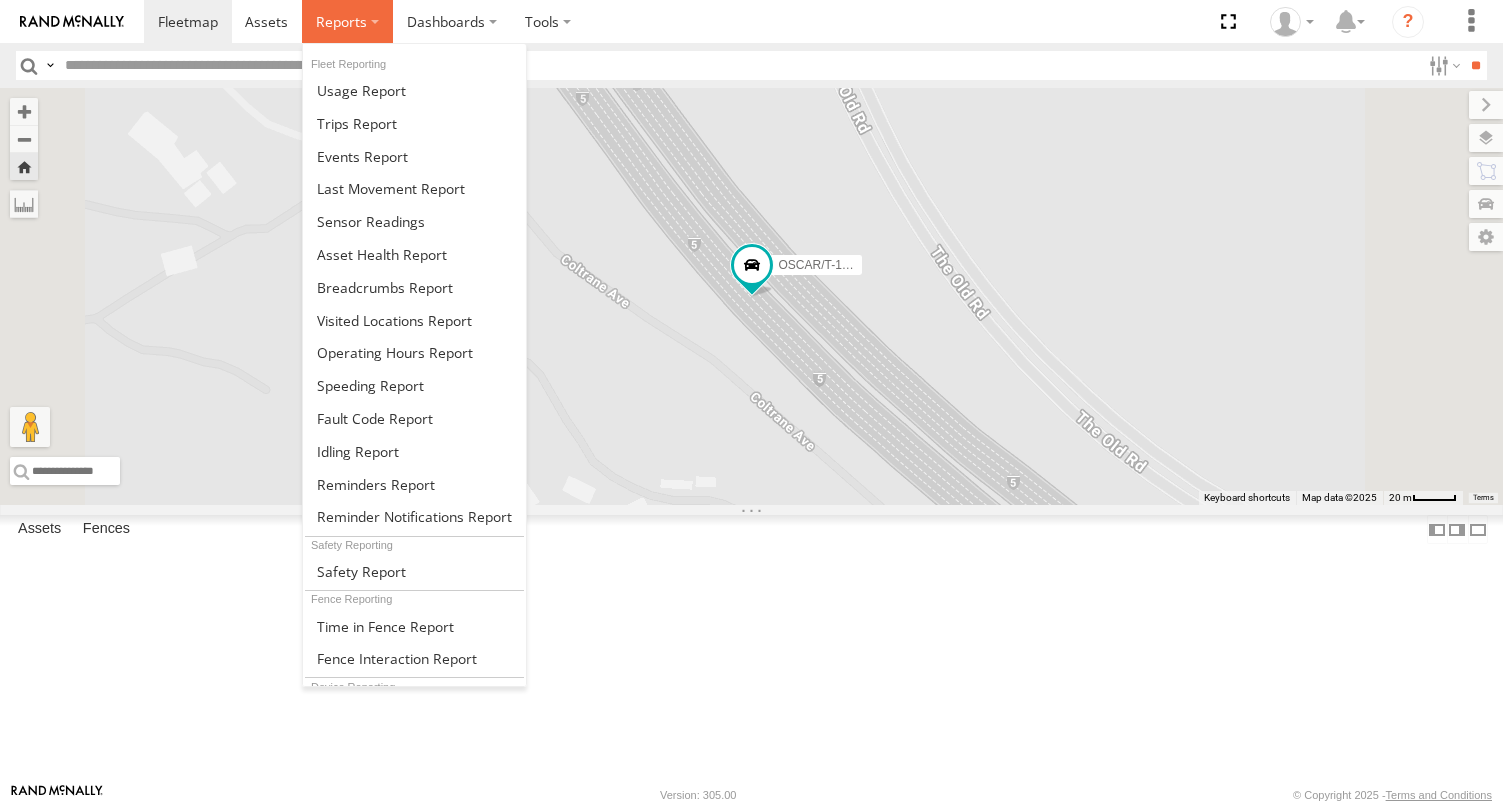 click at bounding box center (341, 21) 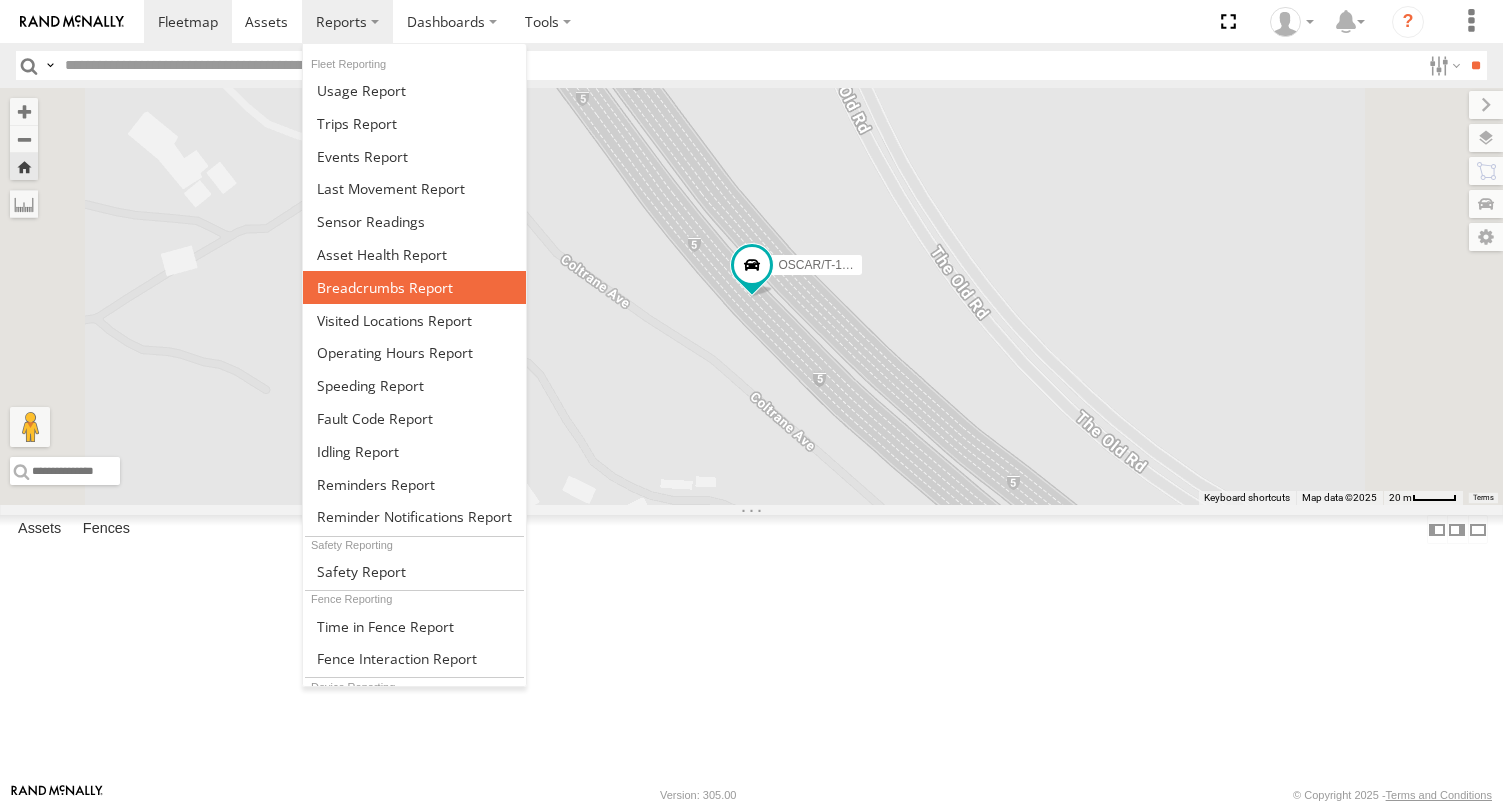 click at bounding box center [385, 287] 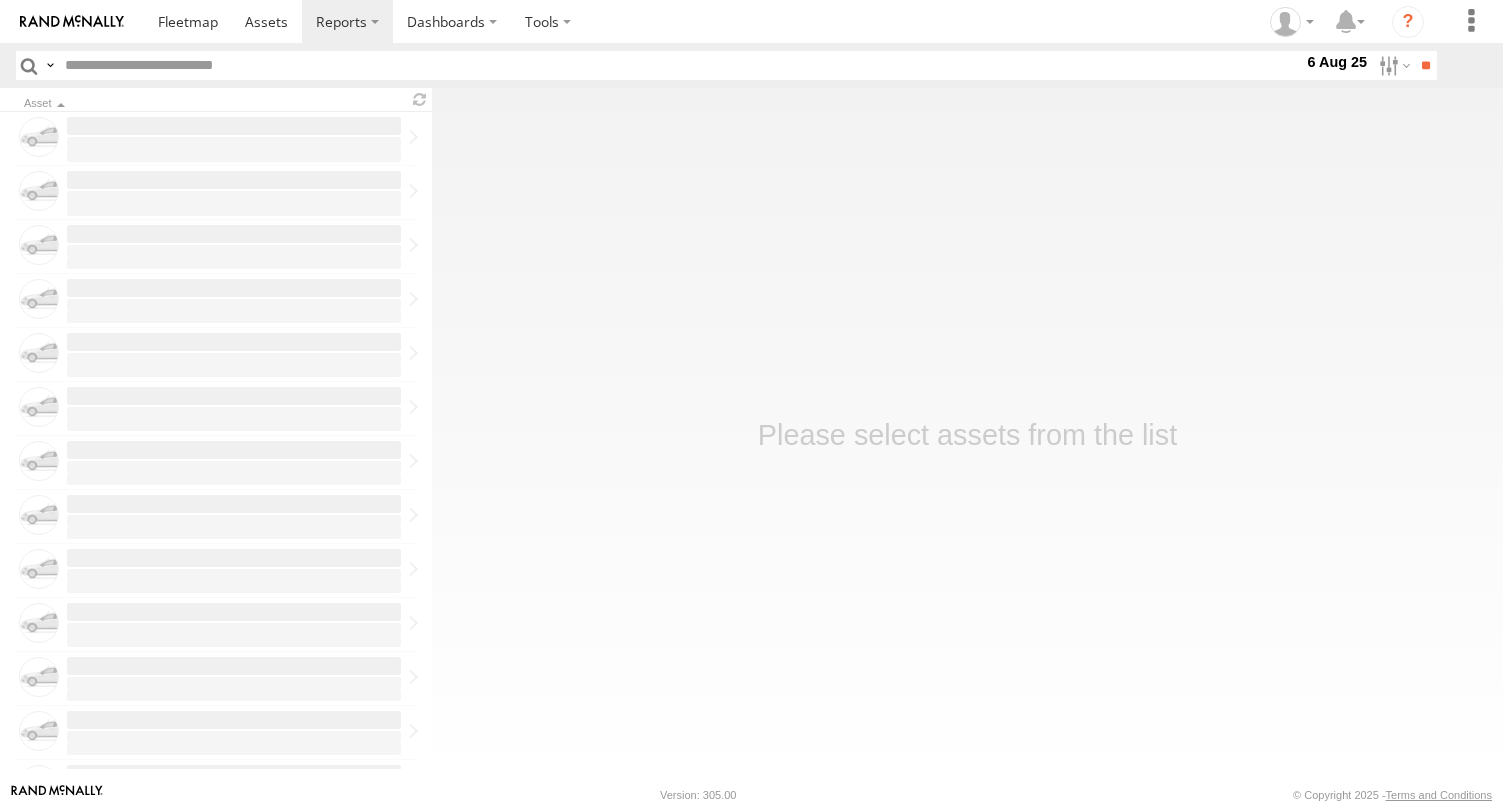 scroll, scrollTop: 0, scrollLeft: 0, axis: both 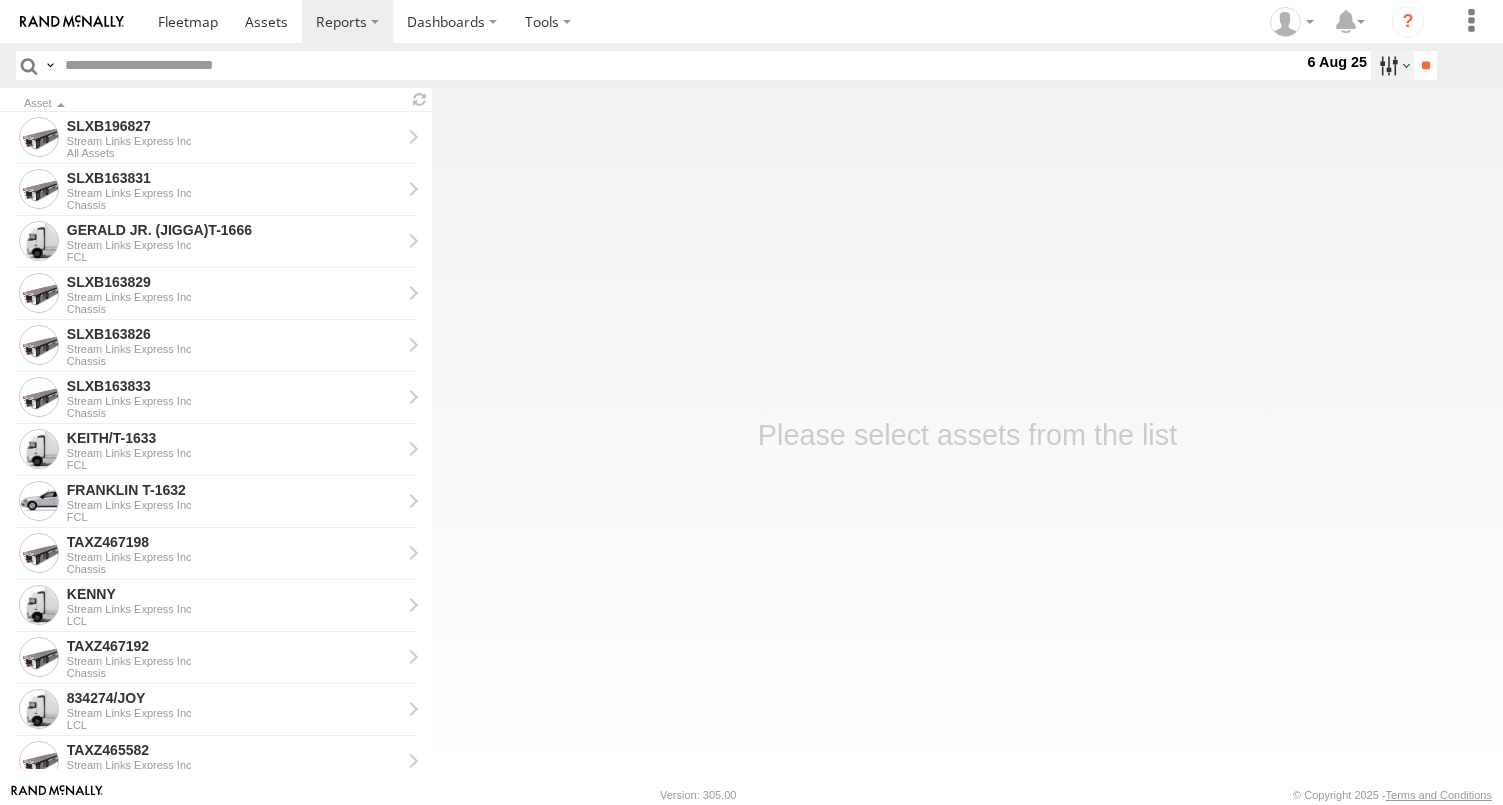 click at bounding box center [1392, 65] 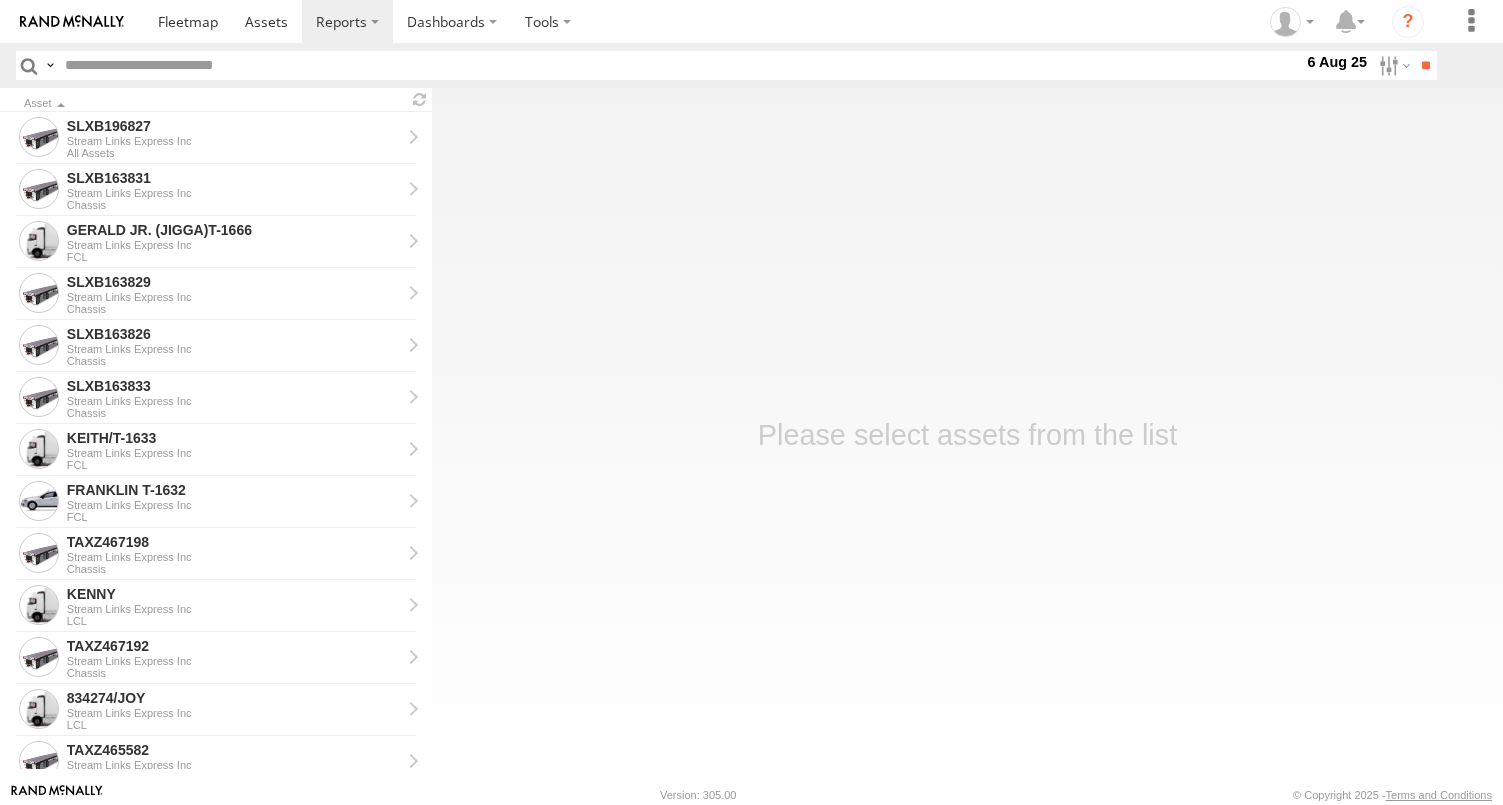 click at bounding box center [0, 0] 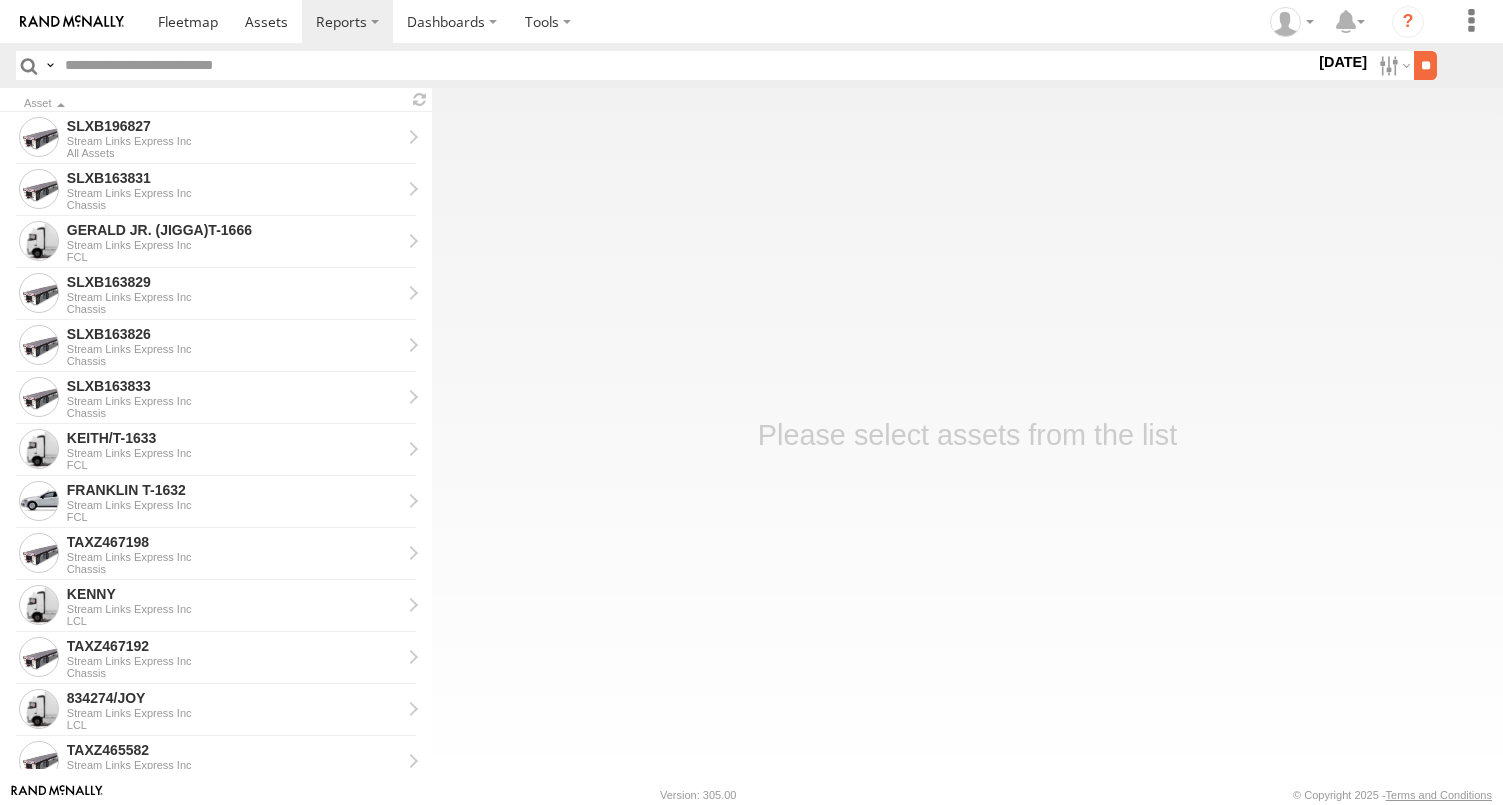 click on "**" at bounding box center (1425, 65) 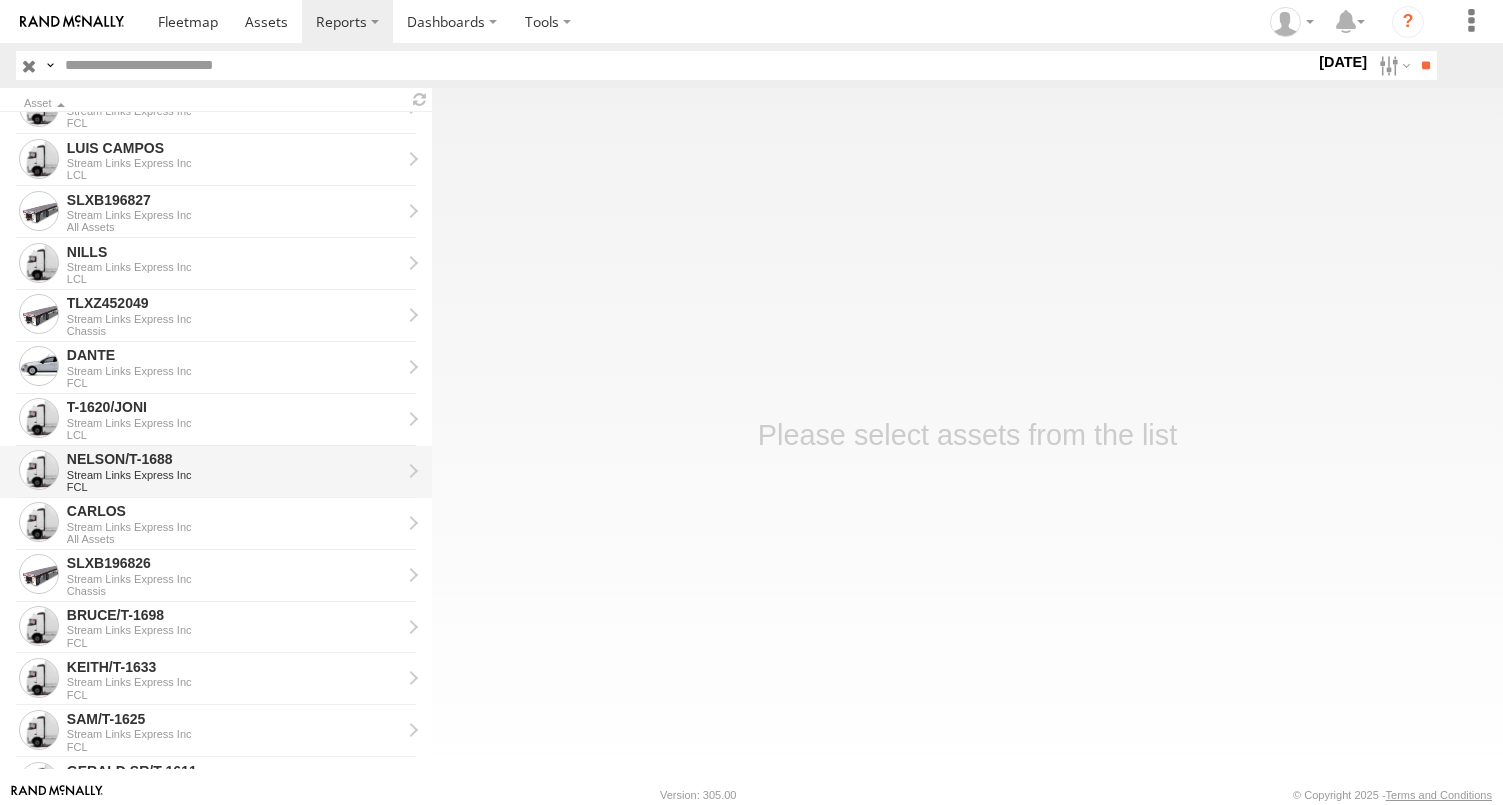 scroll, scrollTop: 900, scrollLeft: 0, axis: vertical 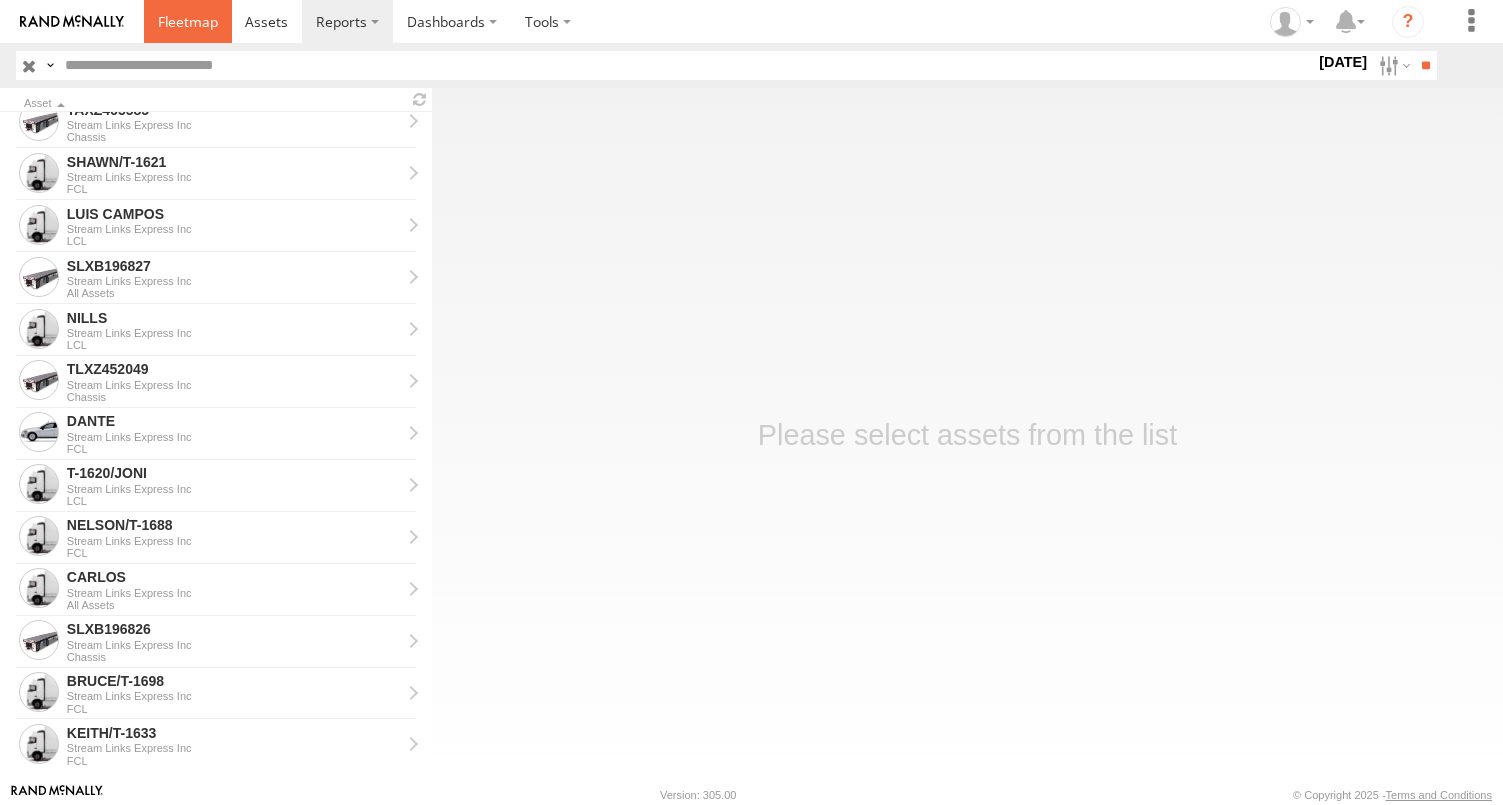 click at bounding box center (188, 21) 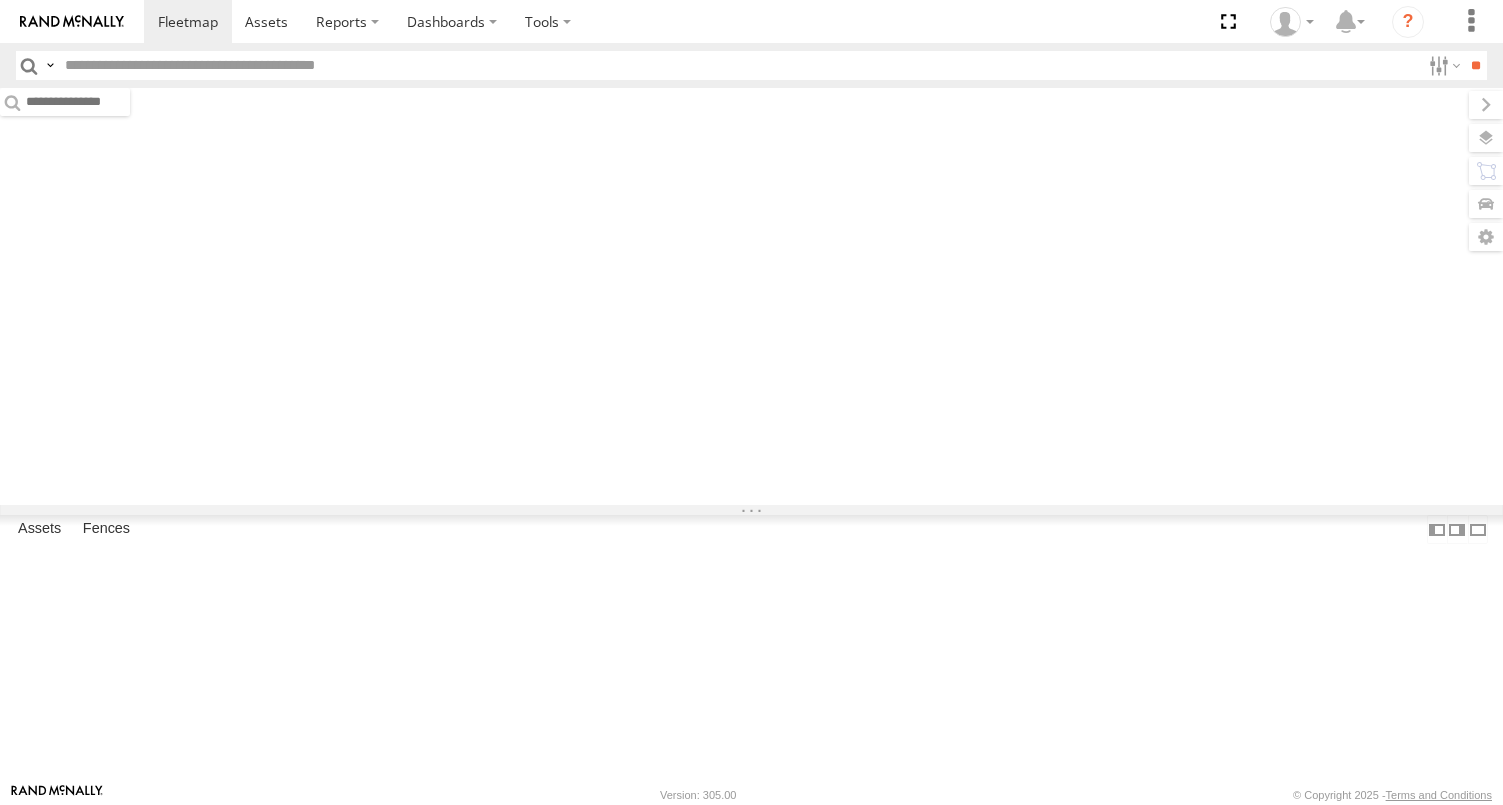 scroll, scrollTop: 0, scrollLeft: 0, axis: both 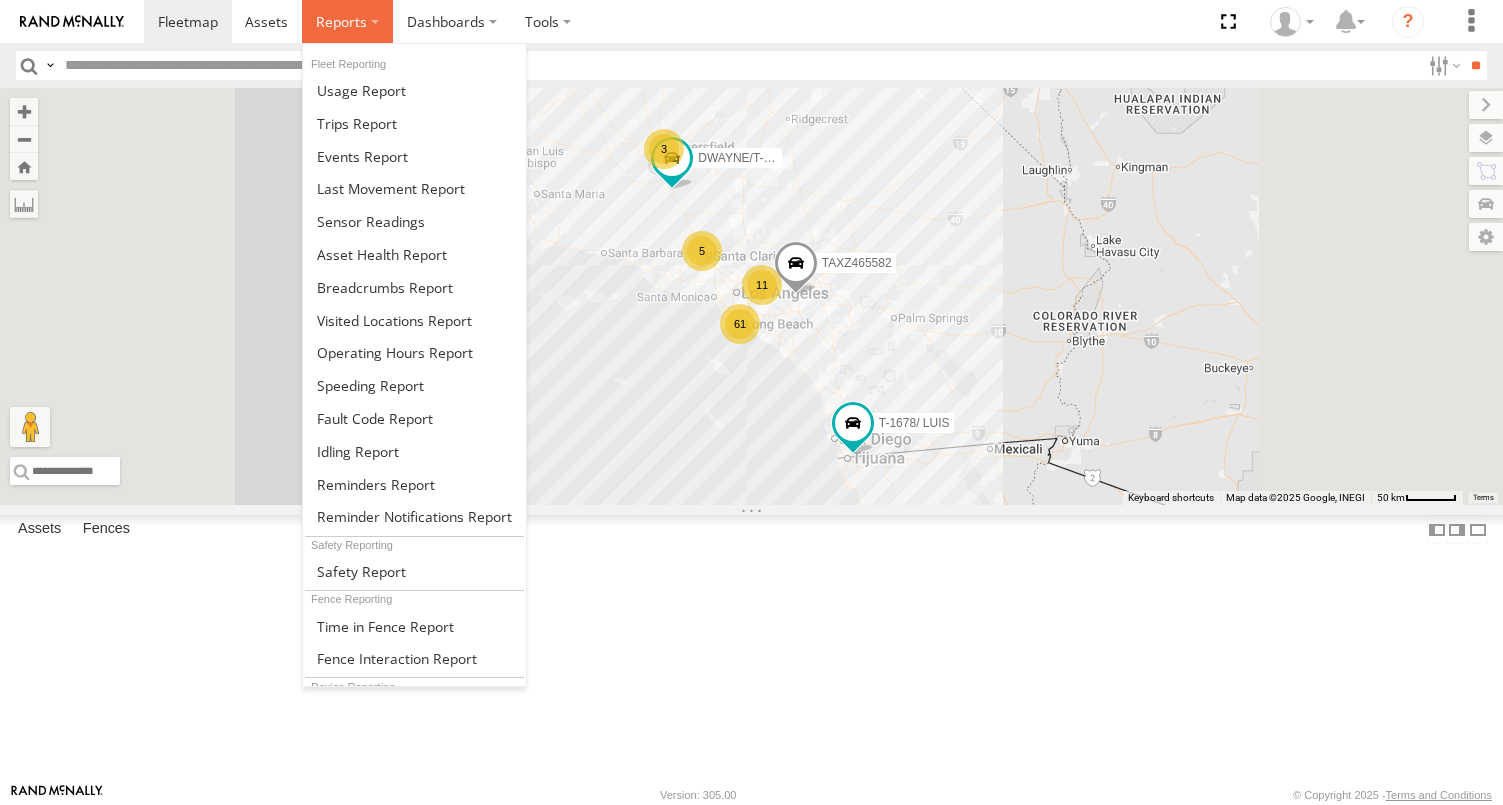 click at bounding box center (347, 21) 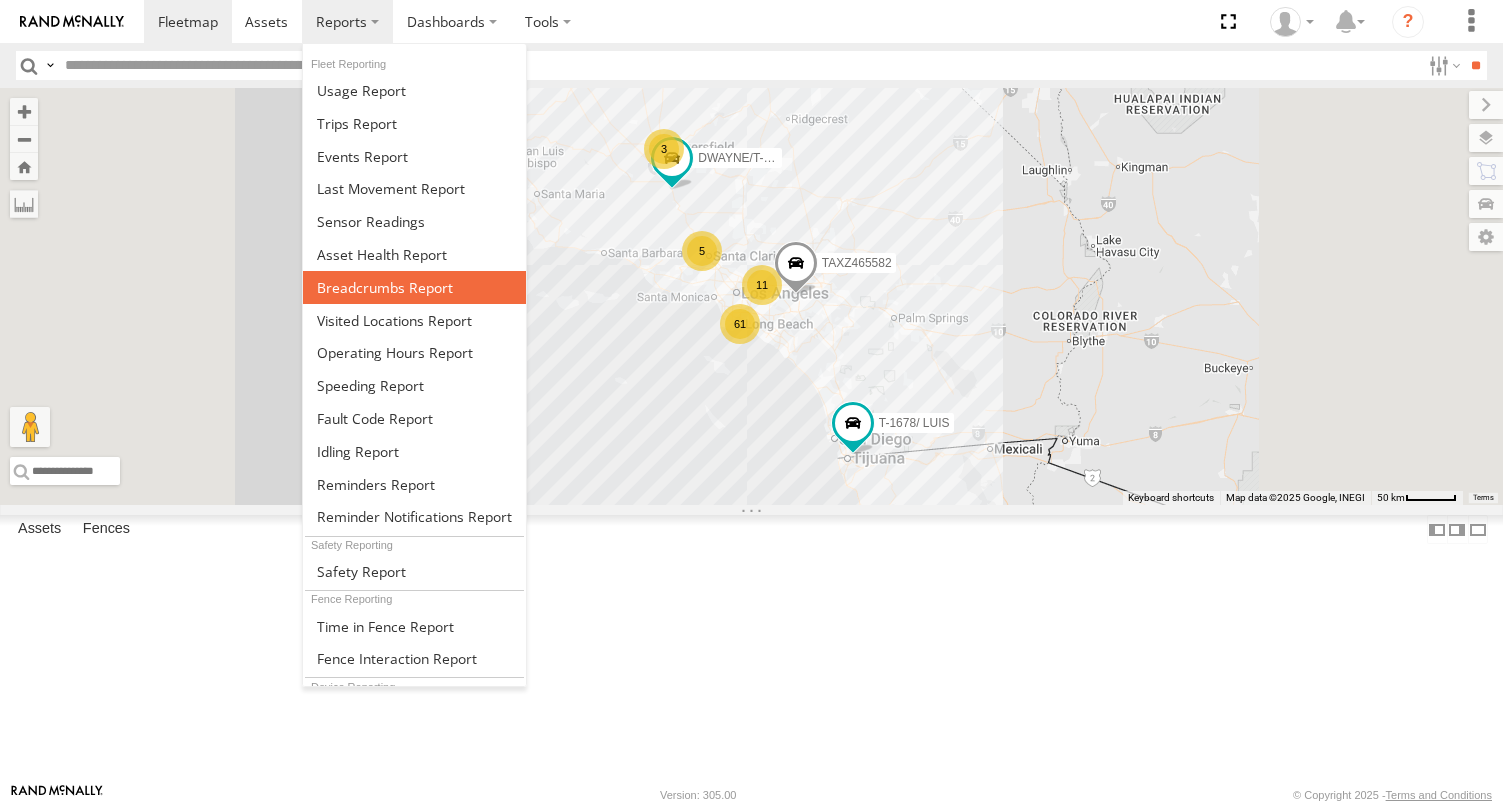 click at bounding box center (385, 287) 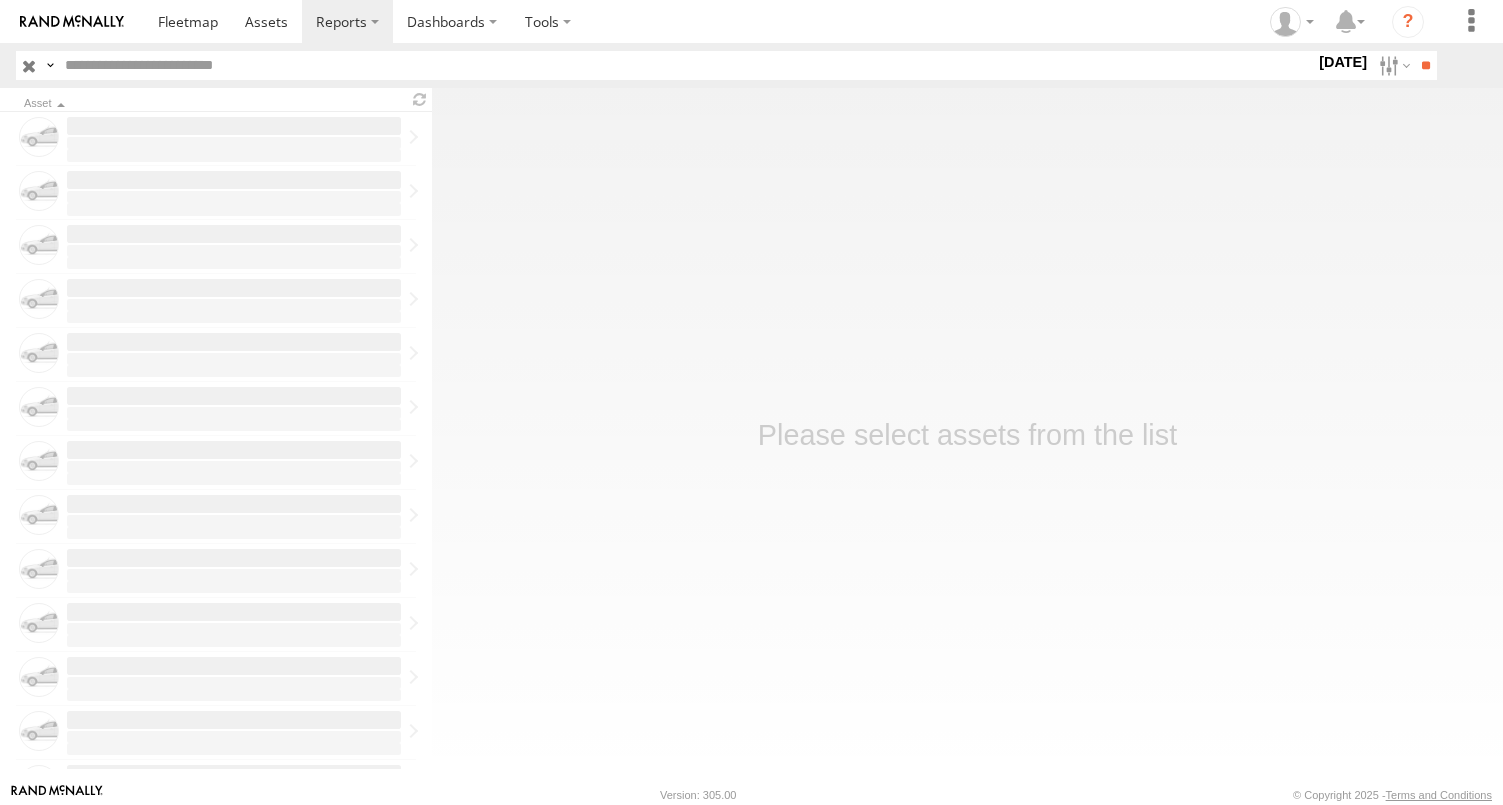 scroll, scrollTop: 0, scrollLeft: 0, axis: both 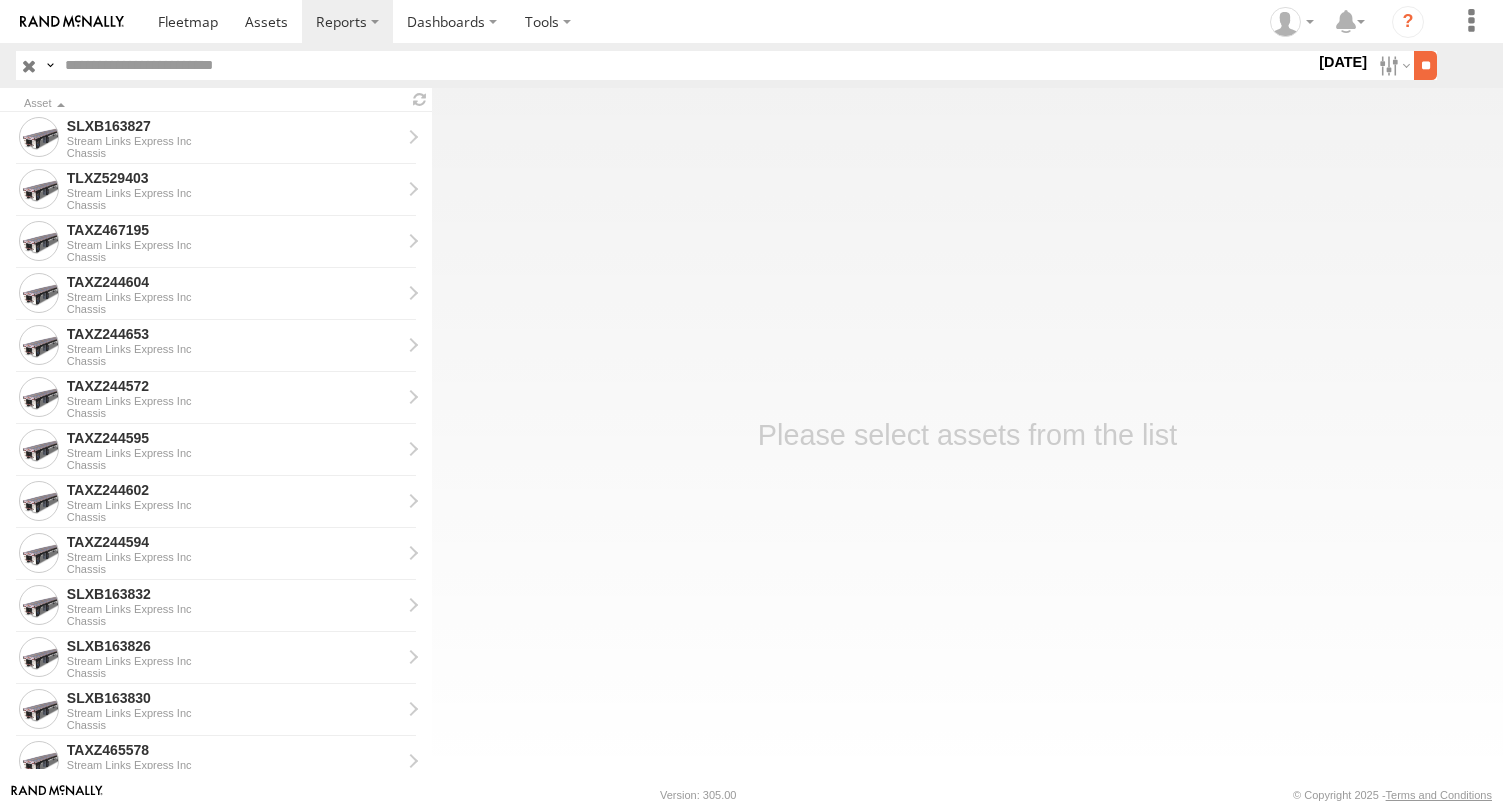 click on "**" at bounding box center (1425, 65) 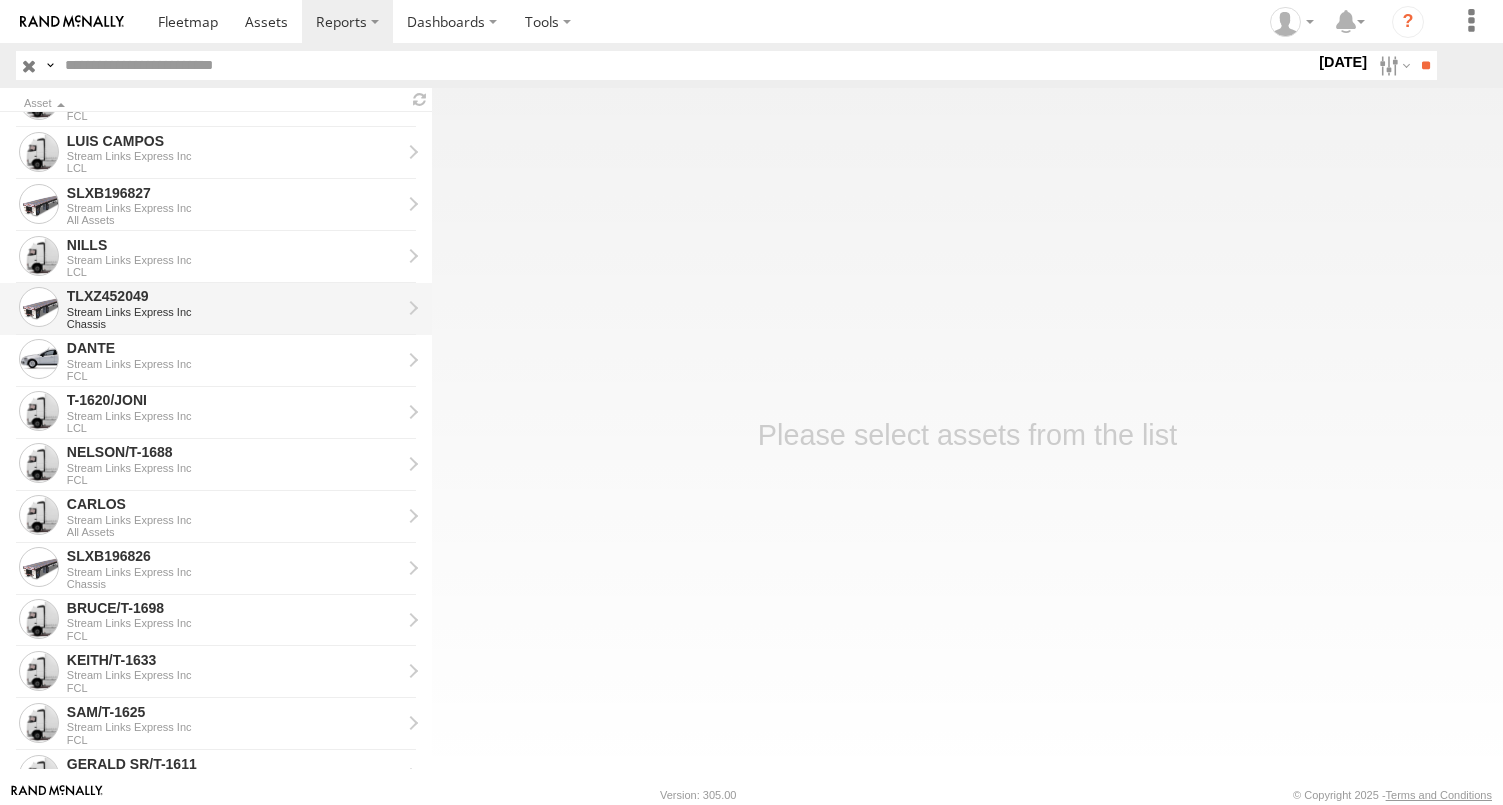 scroll, scrollTop: 1000, scrollLeft: 0, axis: vertical 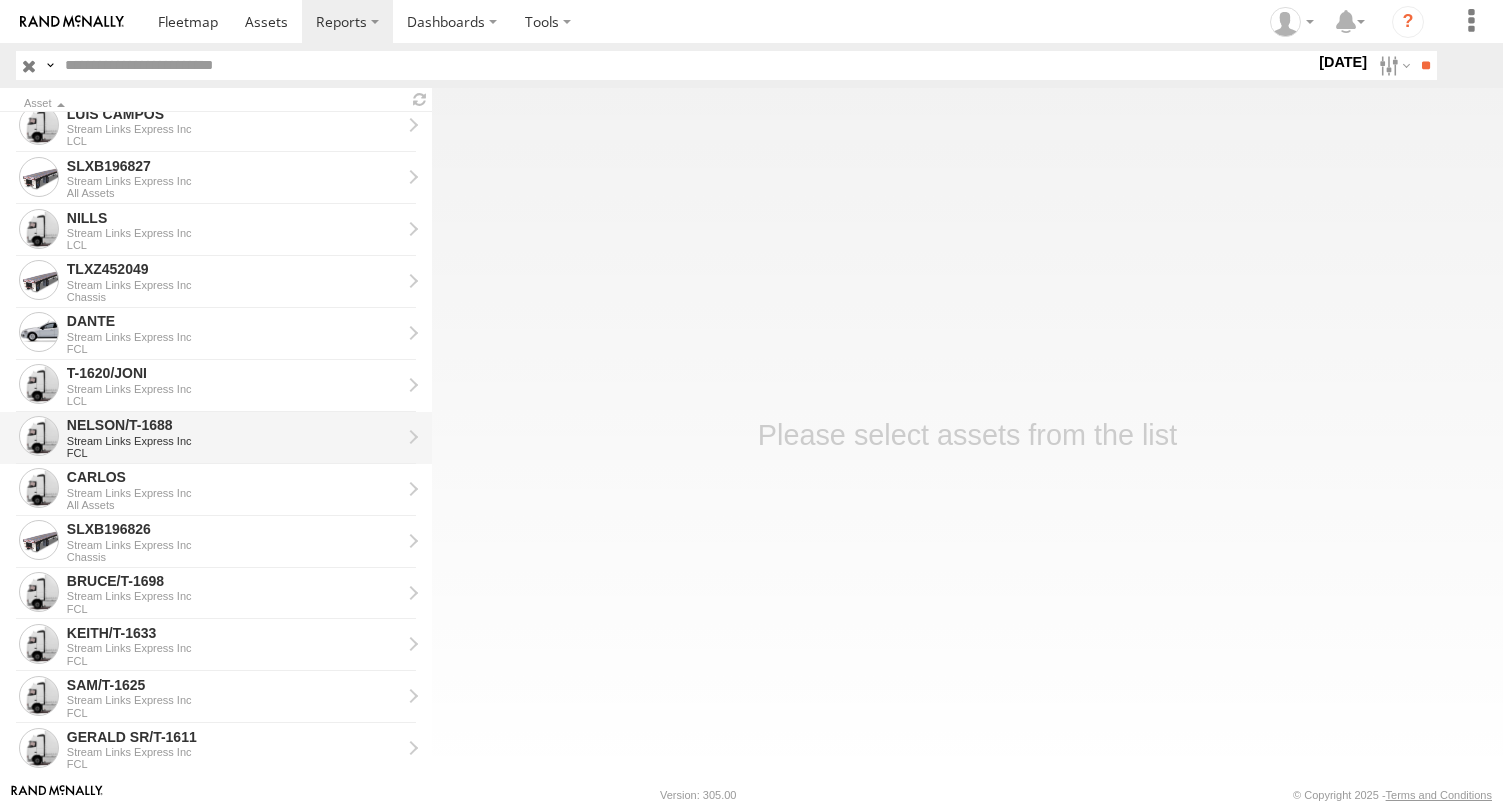 click on "NELSON/T-1688" at bounding box center (234, 425) 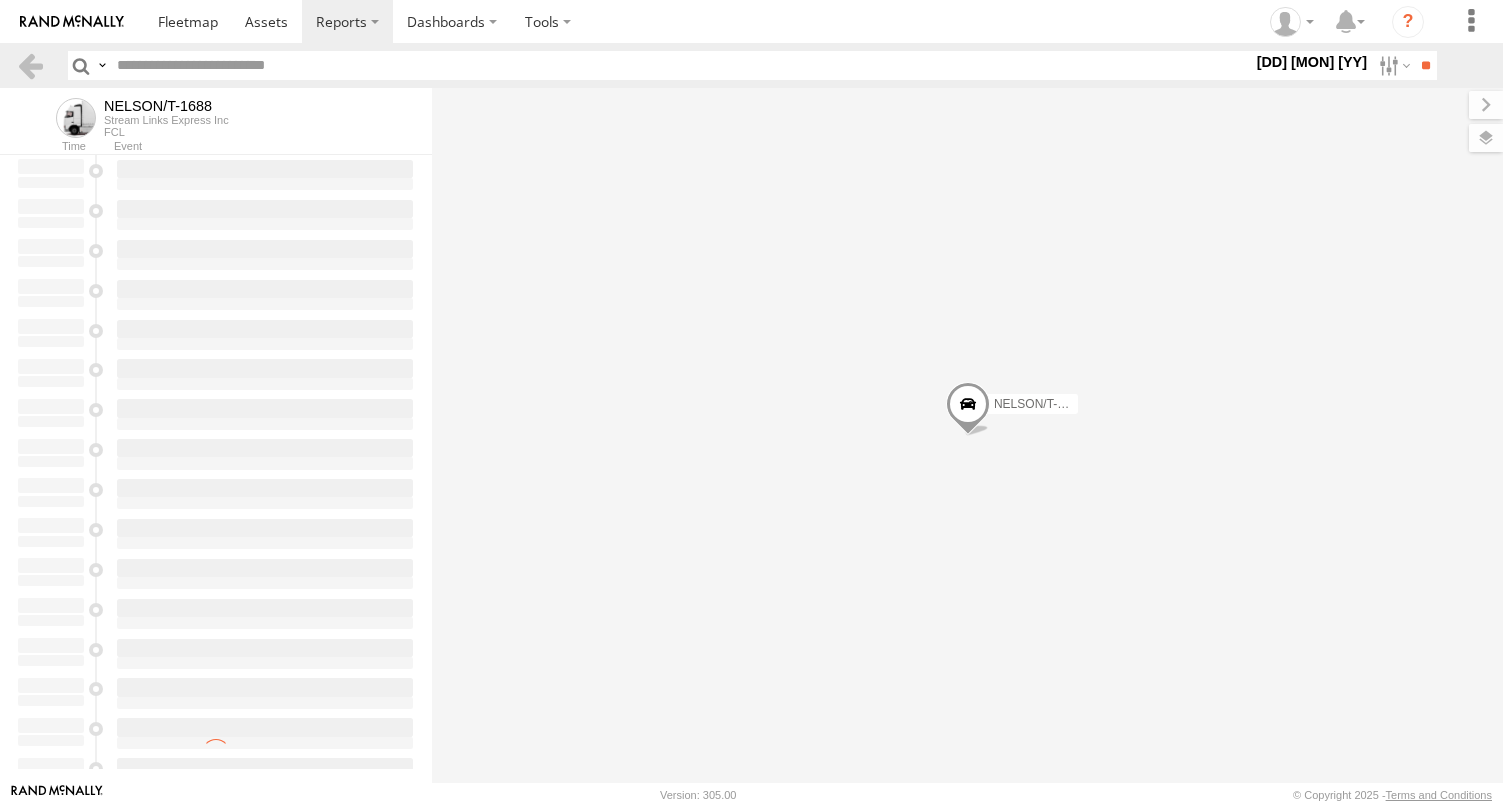 scroll, scrollTop: 0, scrollLeft: 0, axis: both 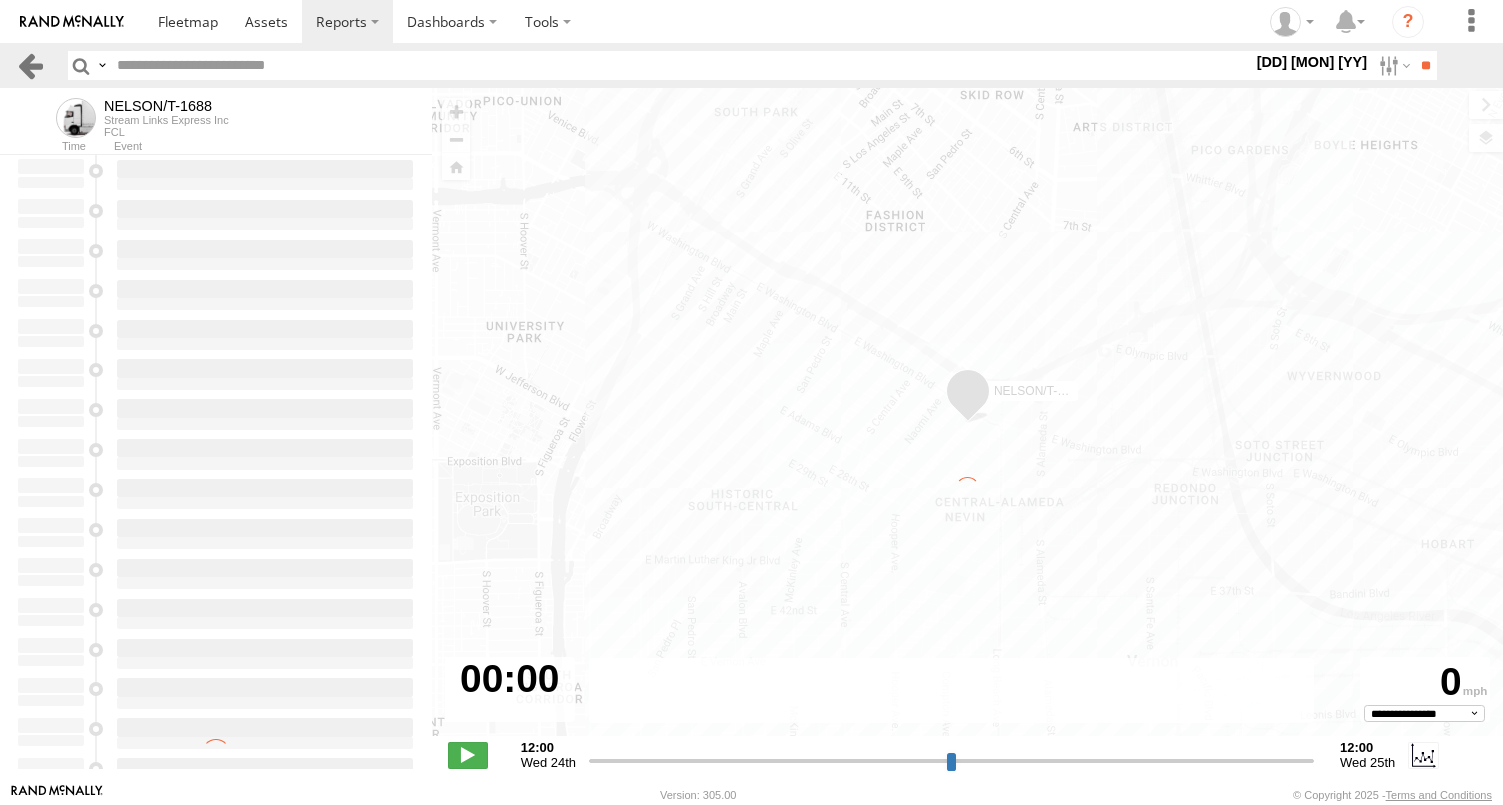 click at bounding box center [30, 65] 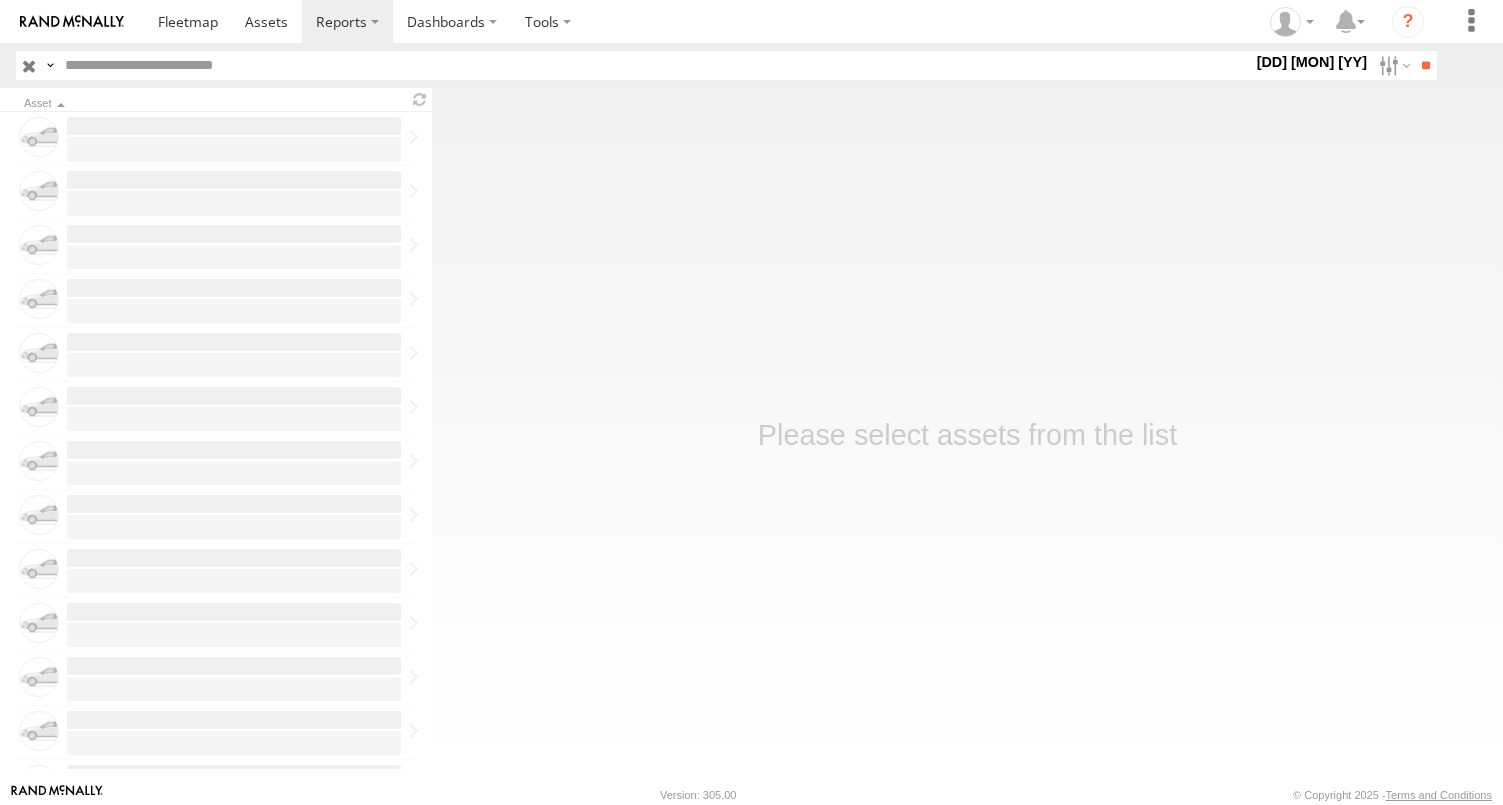 scroll, scrollTop: 0, scrollLeft: 0, axis: both 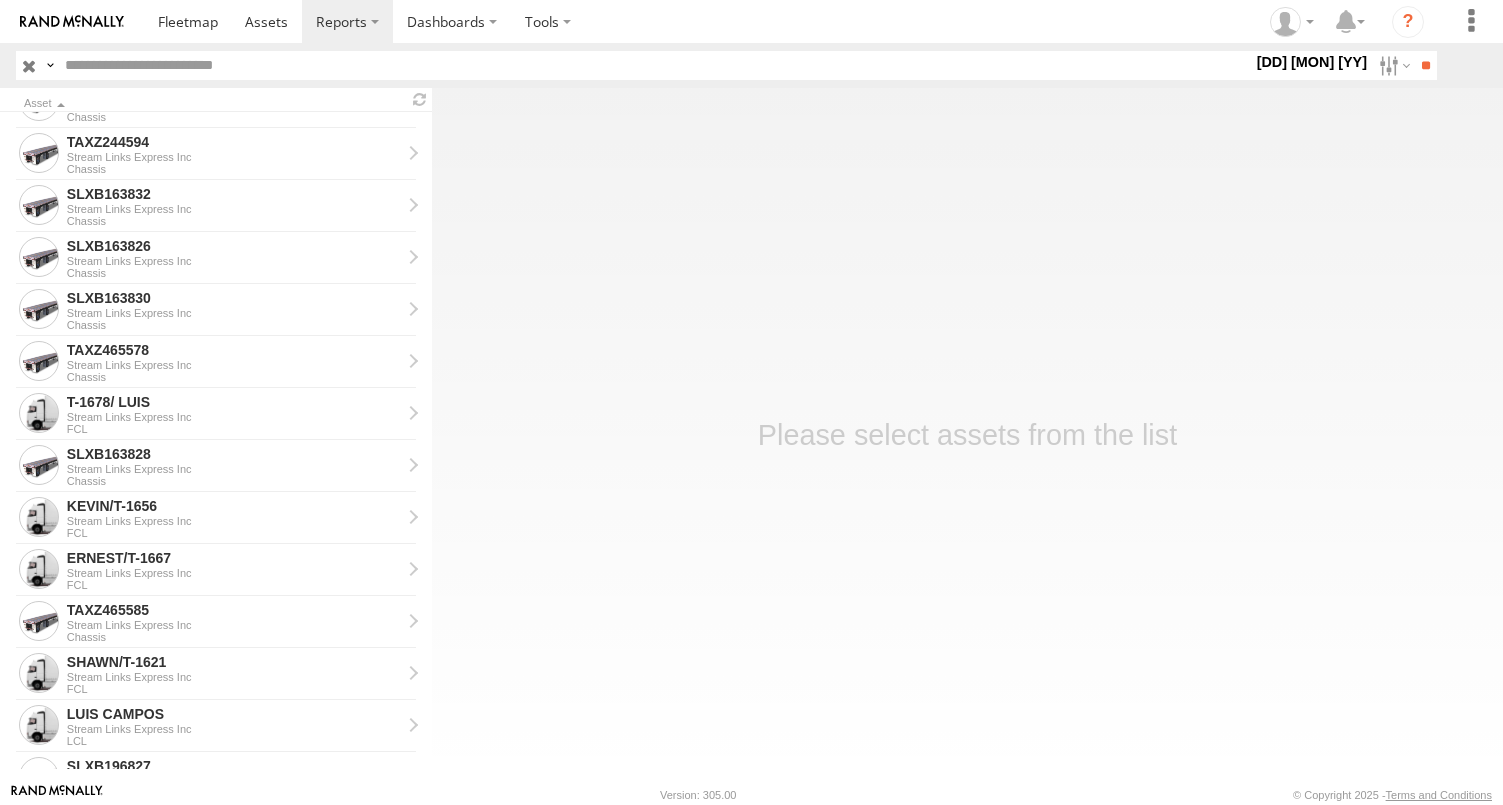 click at bounding box center (29, 65) 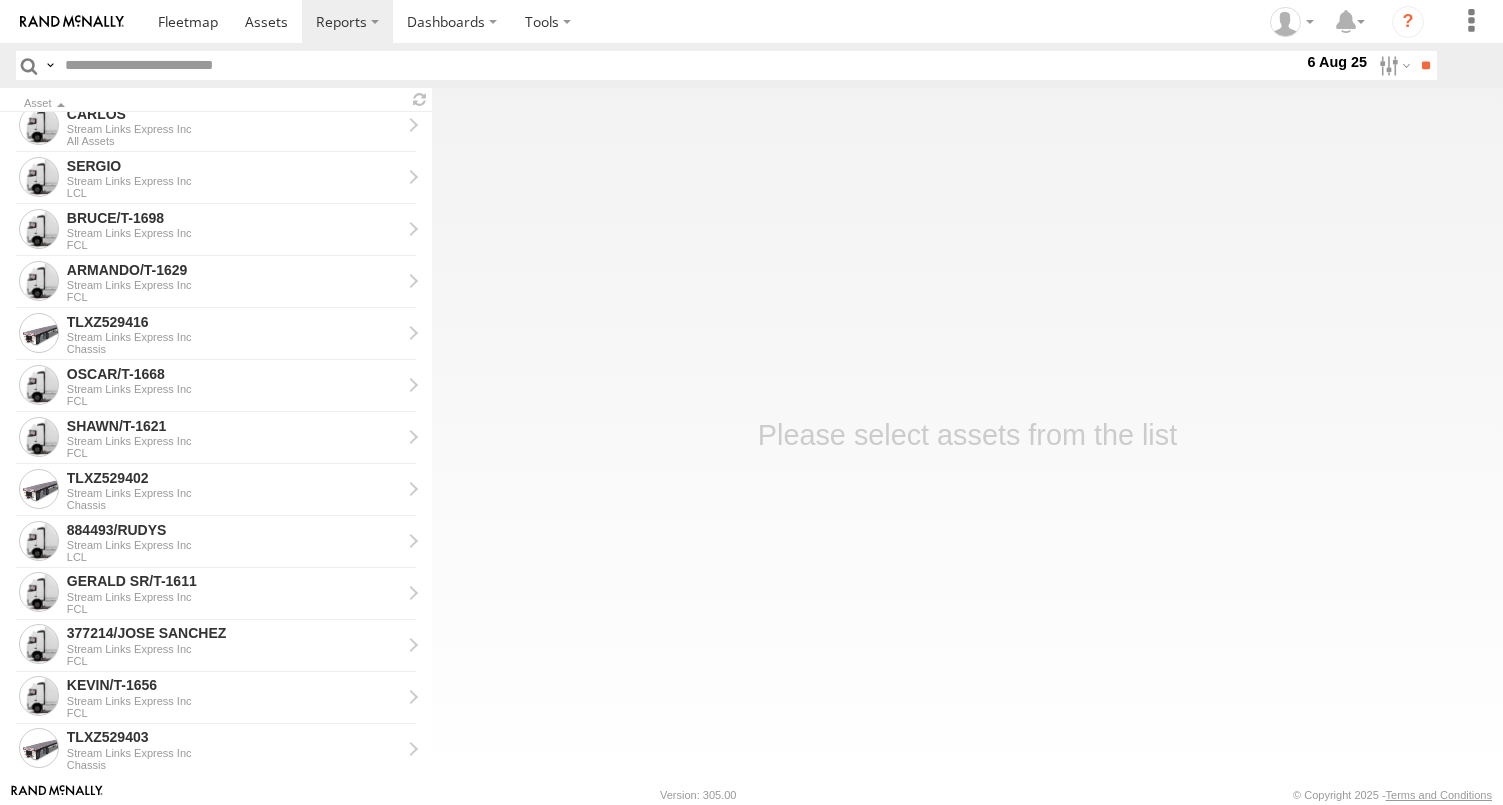 scroll, scrollTop: 700, scrollLeft: 0, axis: vertical 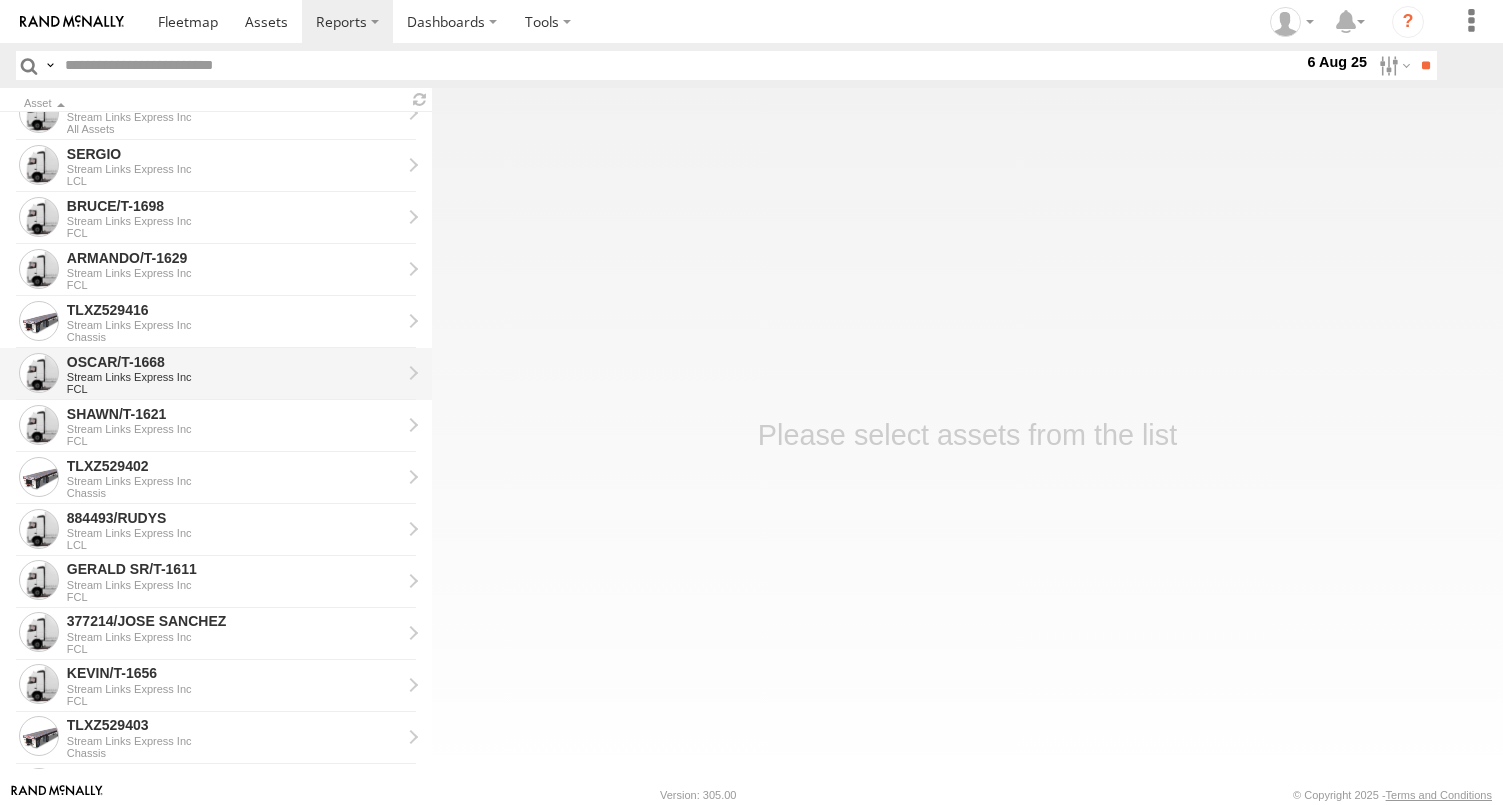 click on "OSCAR/T-1668" at bounding box center (234, 362) 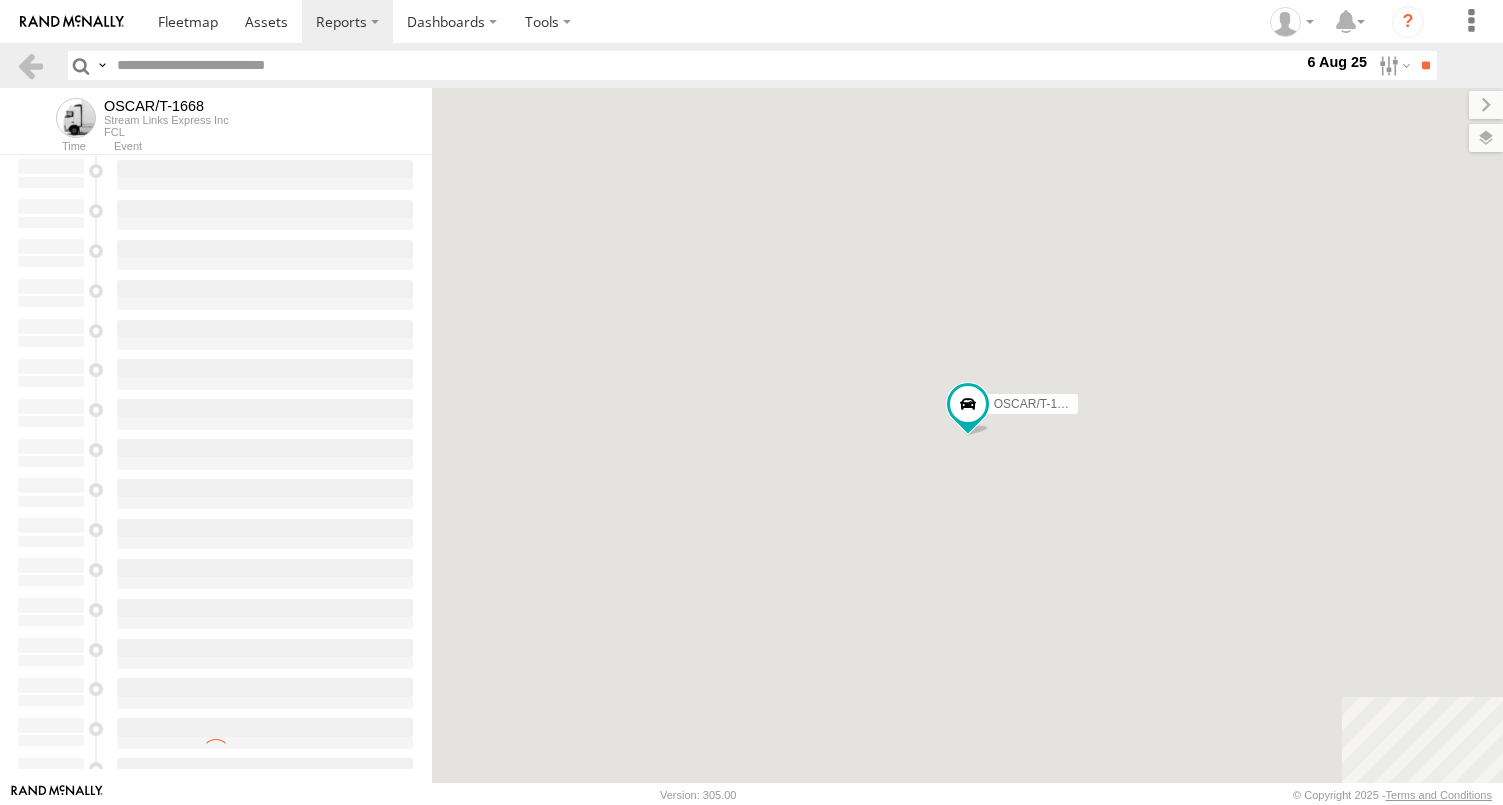 scroll, scrollTop: 0, scrollLeft: 0, axis: both 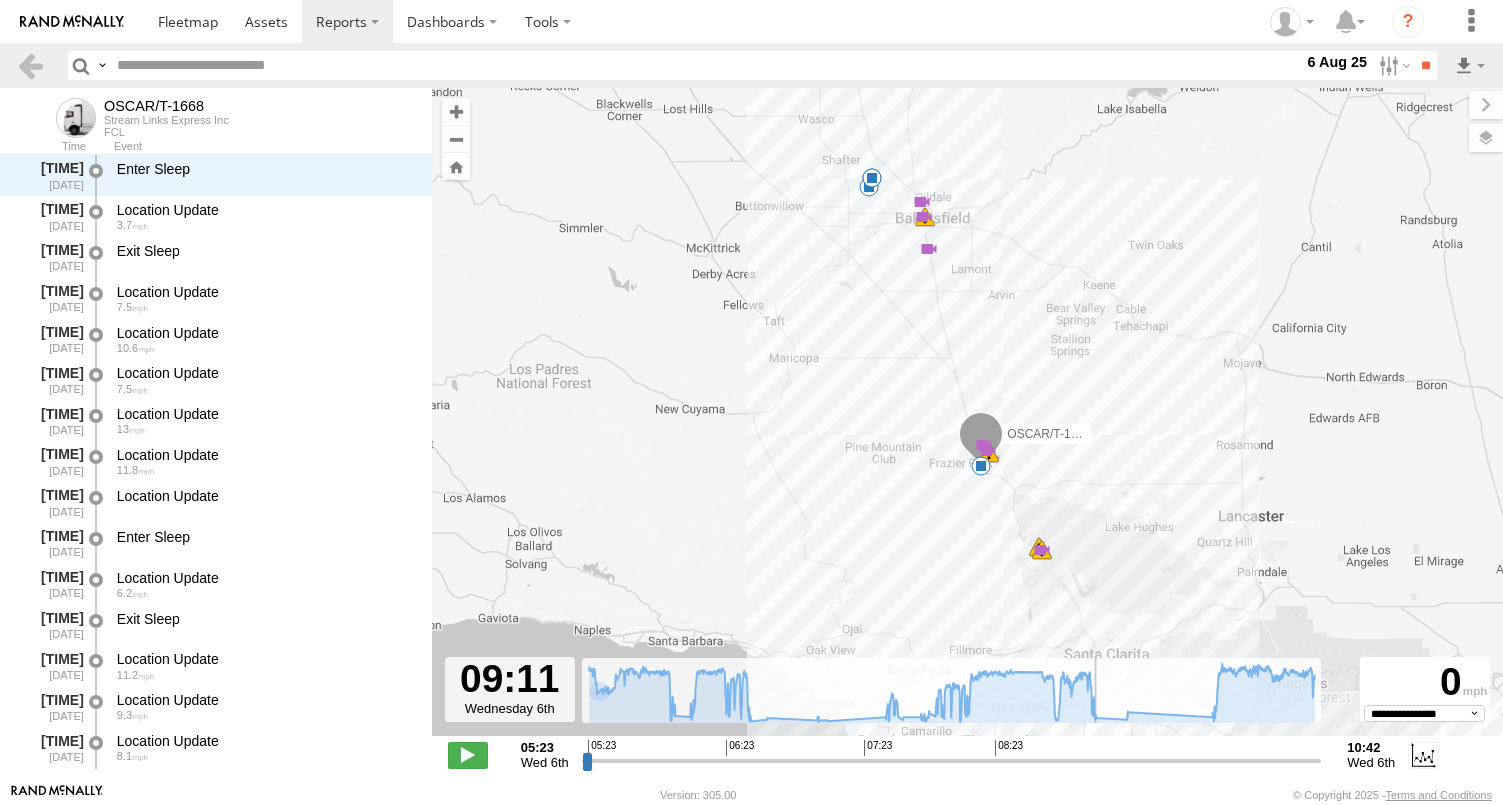 drag, startPoint x: 583, startPoint y: 764, endPoint x: 1100, endPoint y: 804, distance: 518.5451 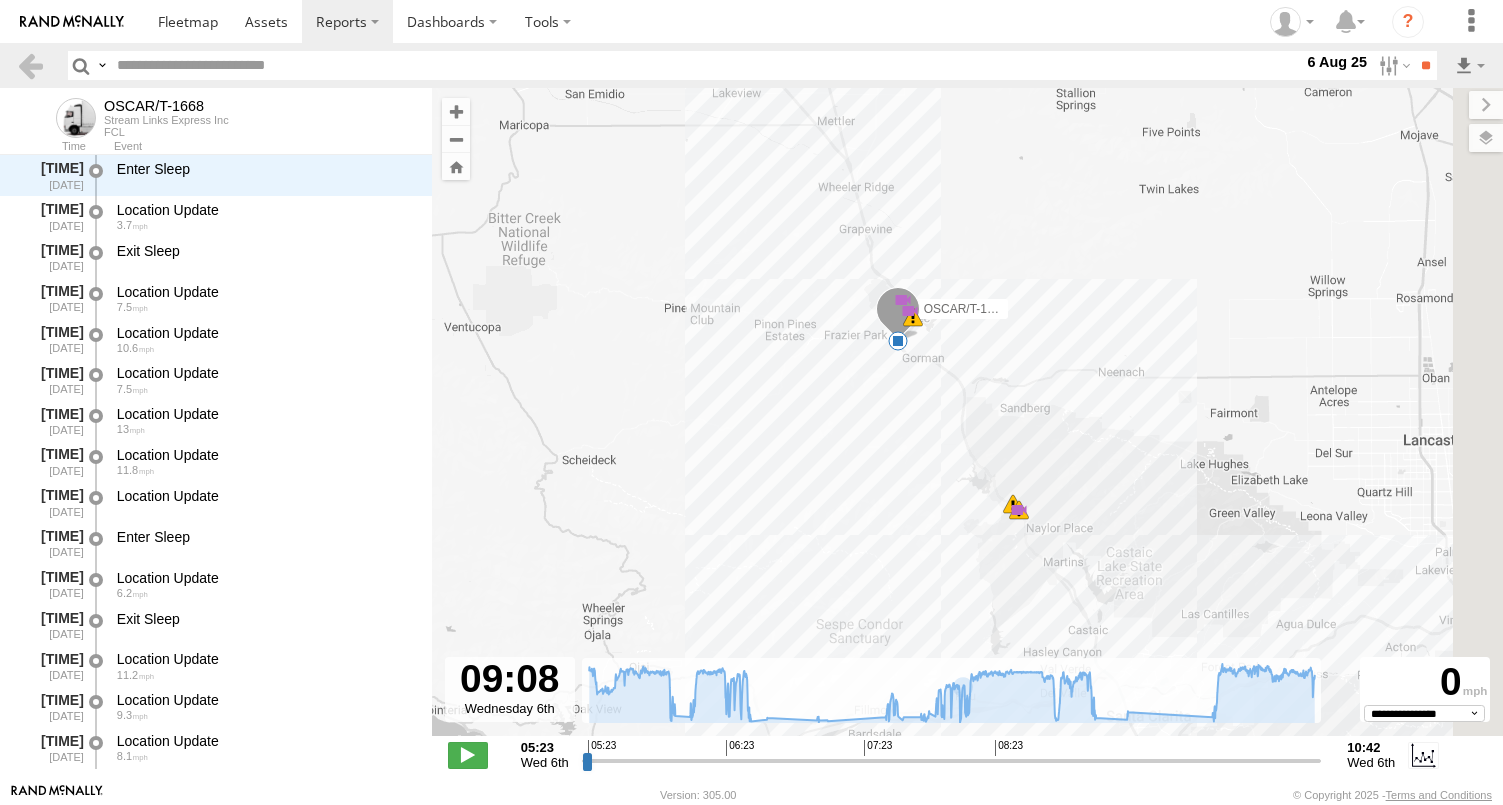 drag, startPoint x: 1014, startPoint y: 554, endPoint x: 1038, endPoint y: 277, distance: 278.03778 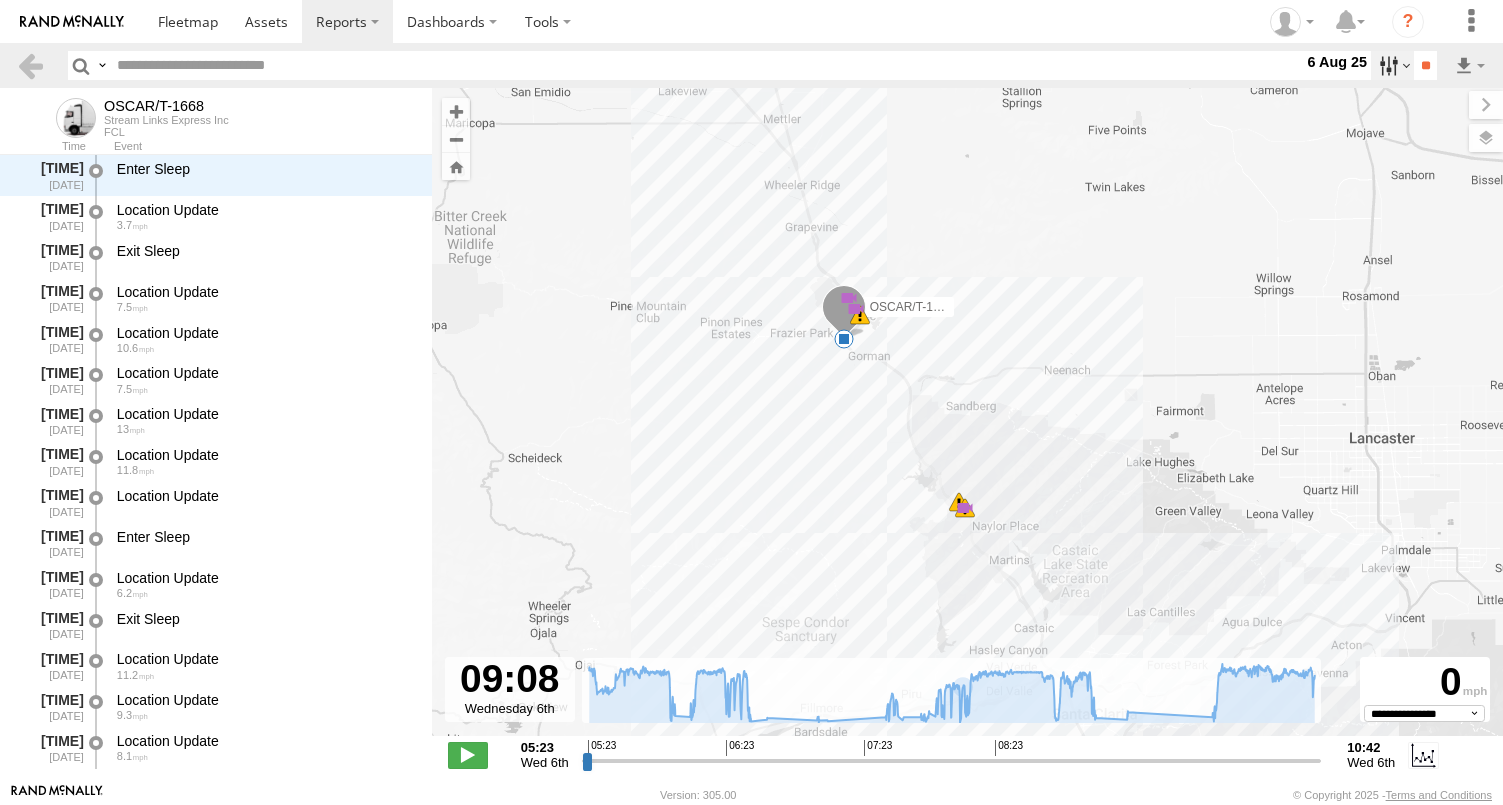 click at bounding box center (1392, 65) 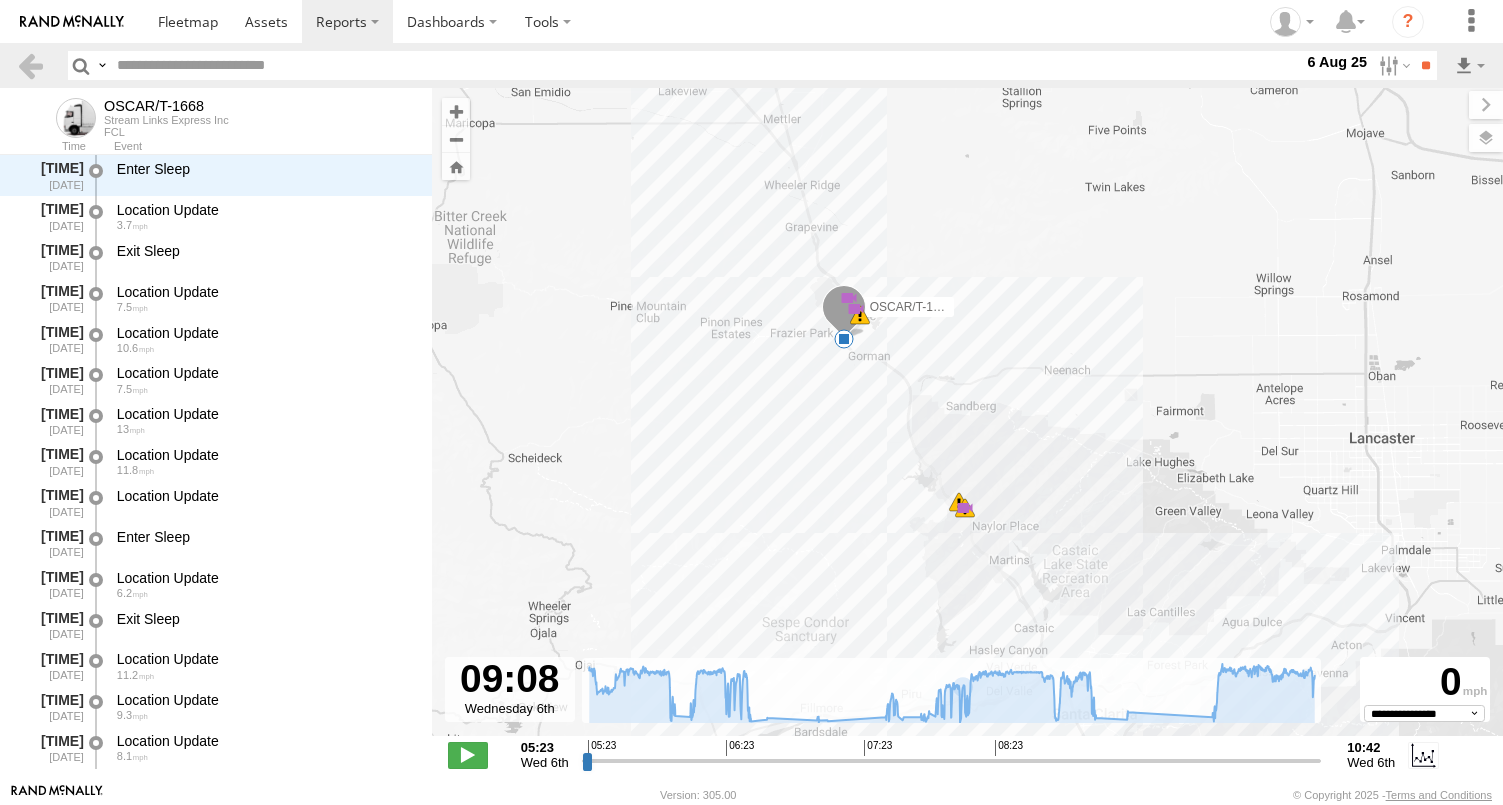 click at bounding box center (0, 0) 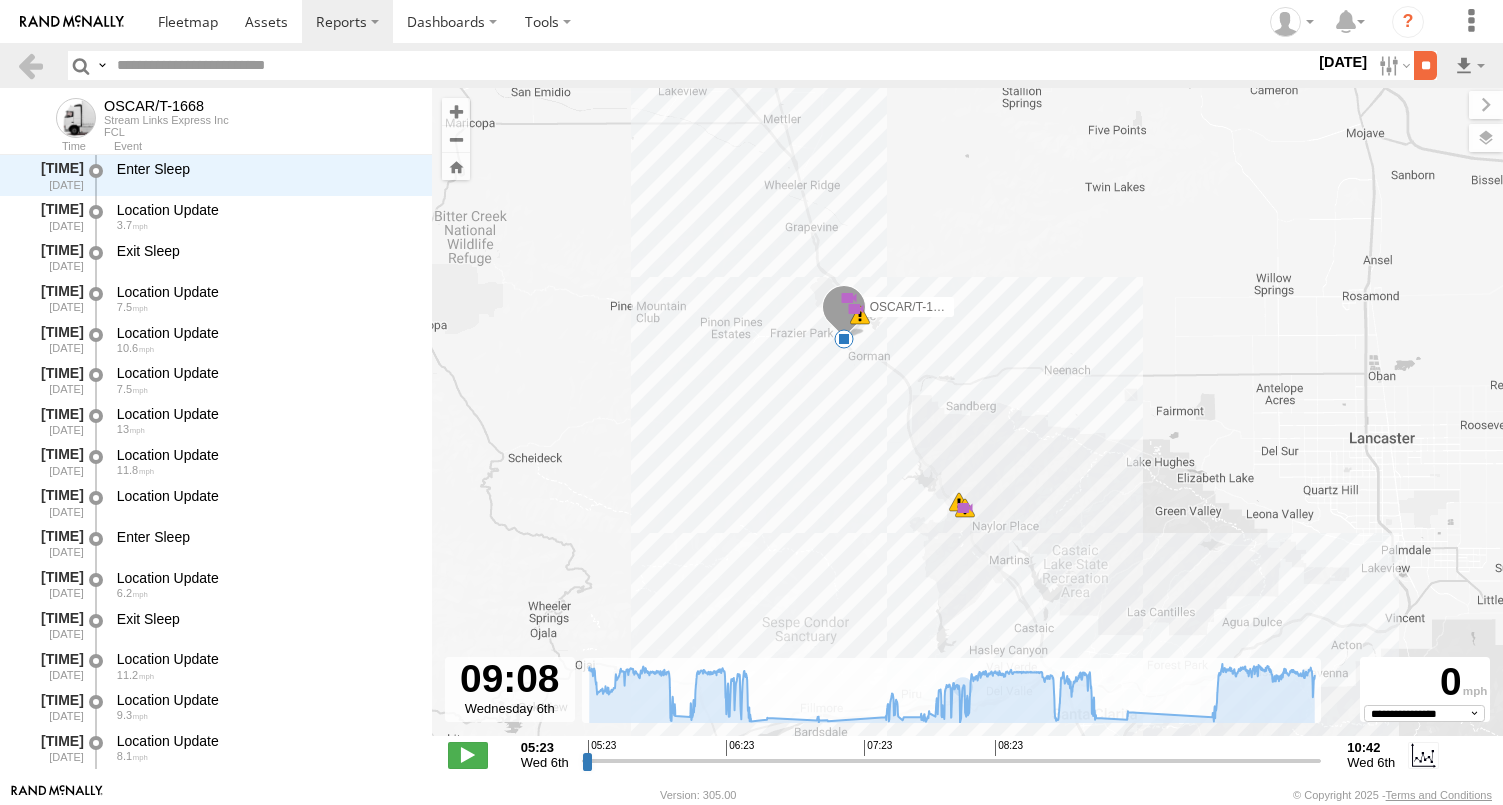 click on "**" at bounding box center [1425, 65] 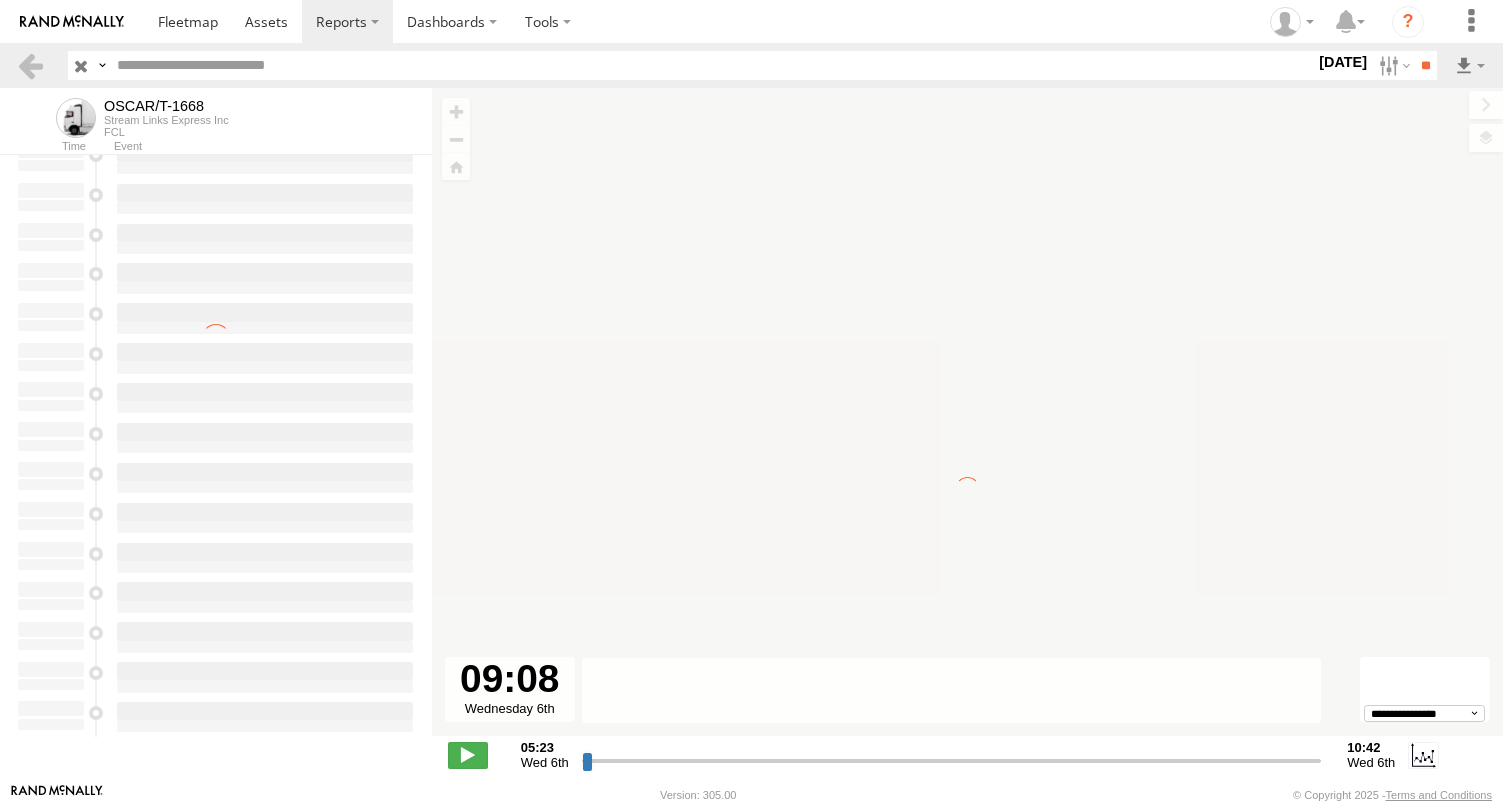 scroll, scrollTop: 0, scrollLeft: 0, axis: both 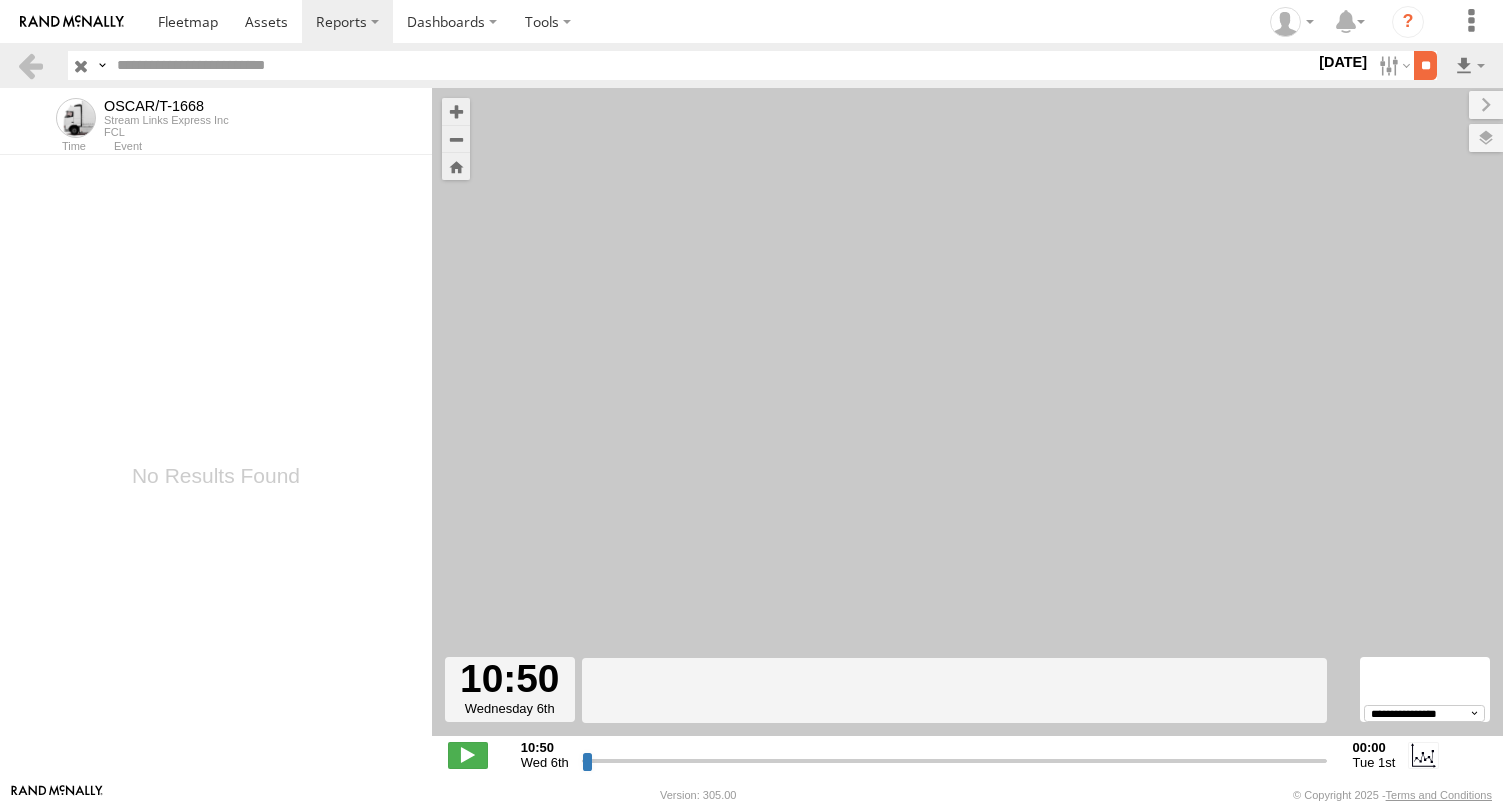 click on "**" at bounding box center (1425, 65) 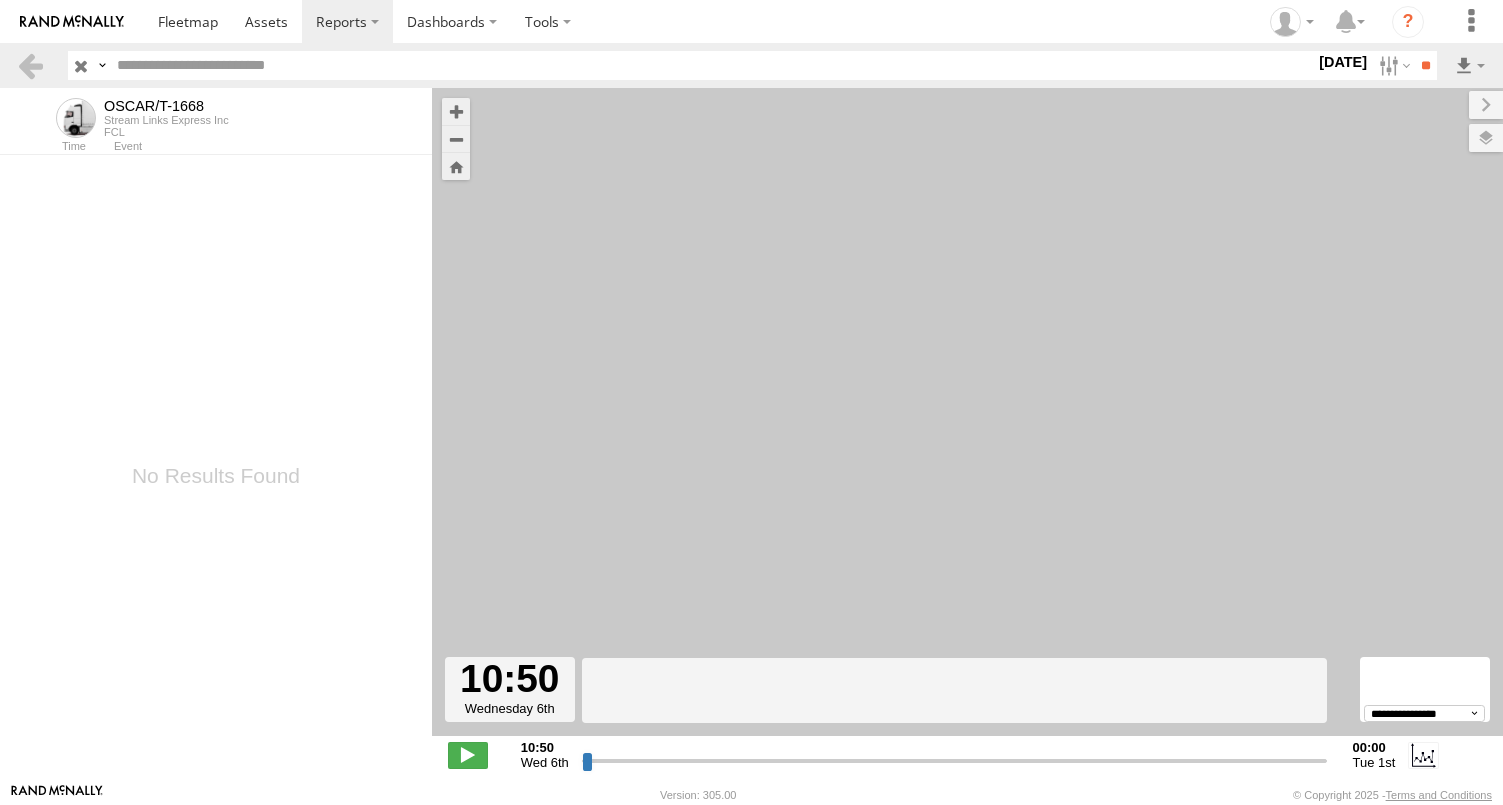 click on "OSCAR/T-1668" at bounding box center [166, 106] 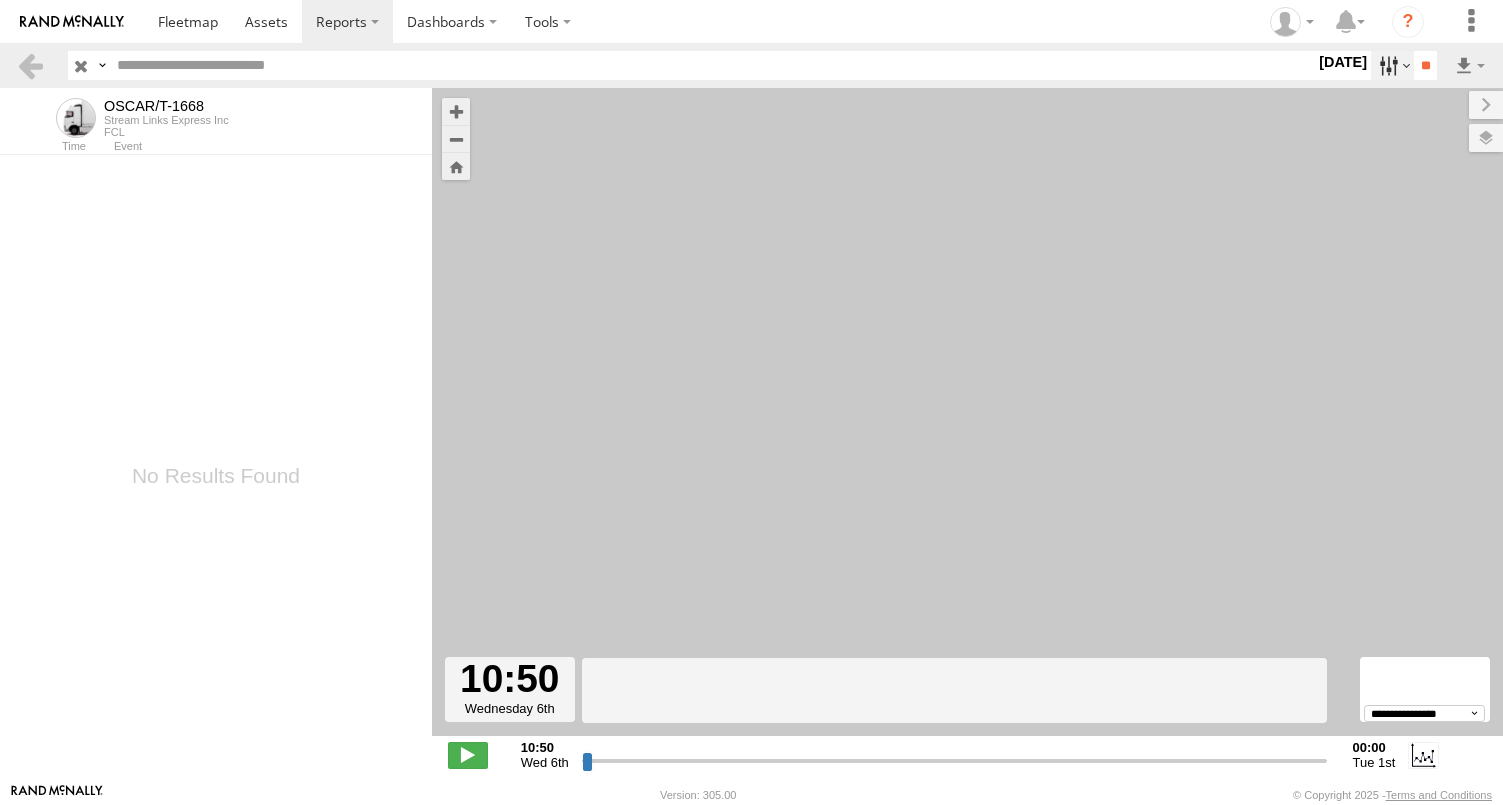 click at bounding box center (1392, 65) 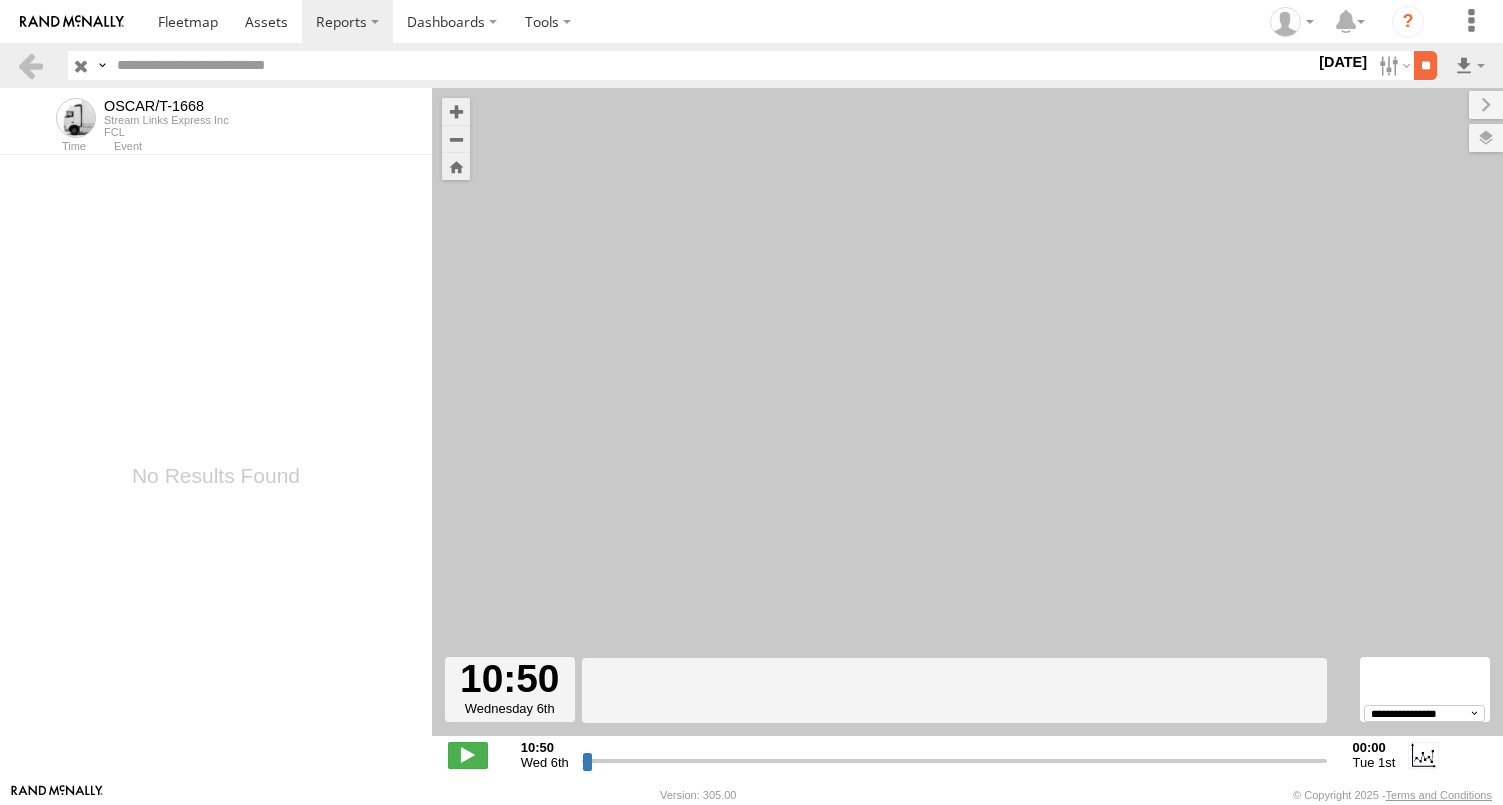 click on "**" at bounding box center [1425, 65] 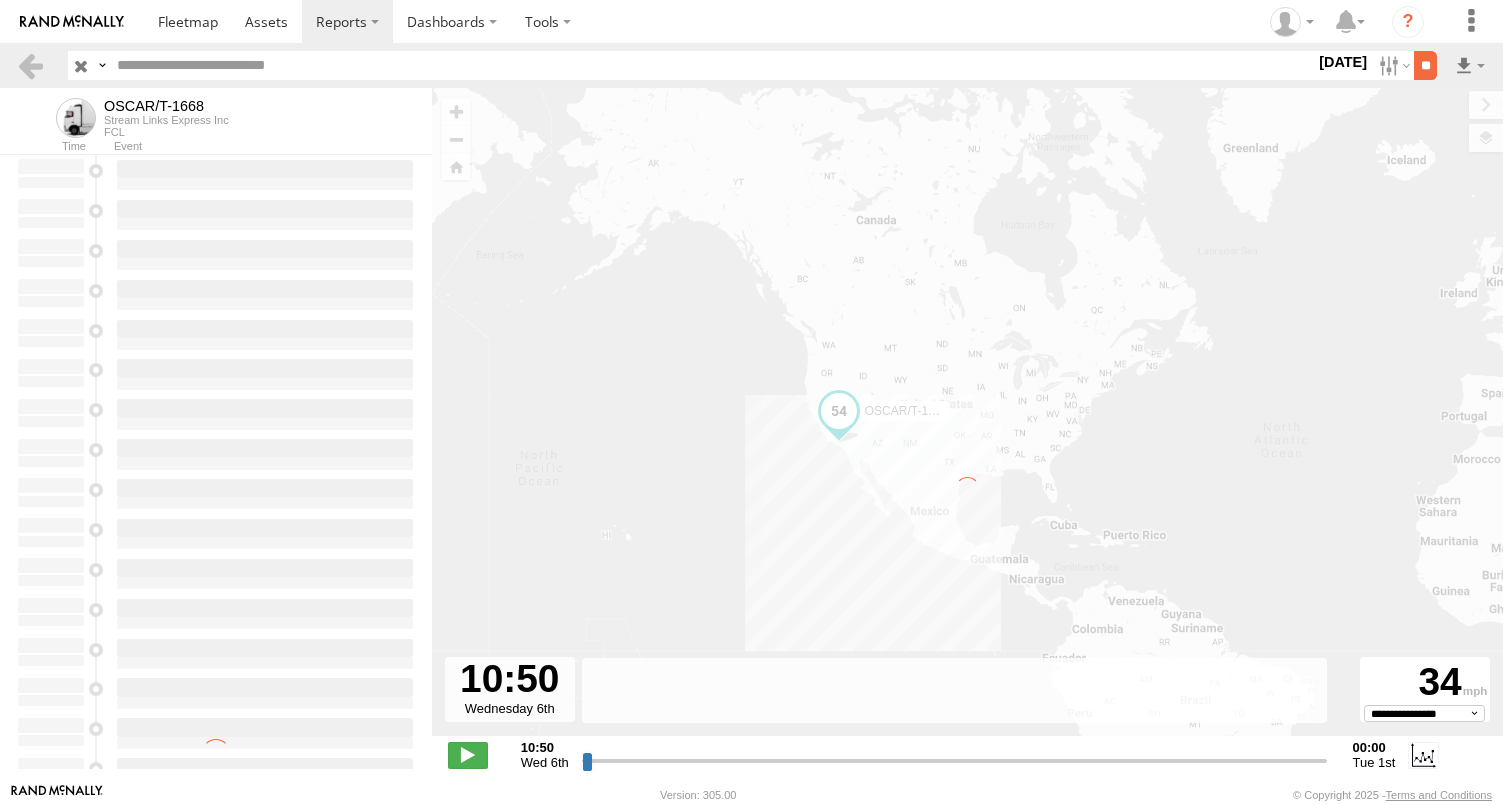type on "**********" 